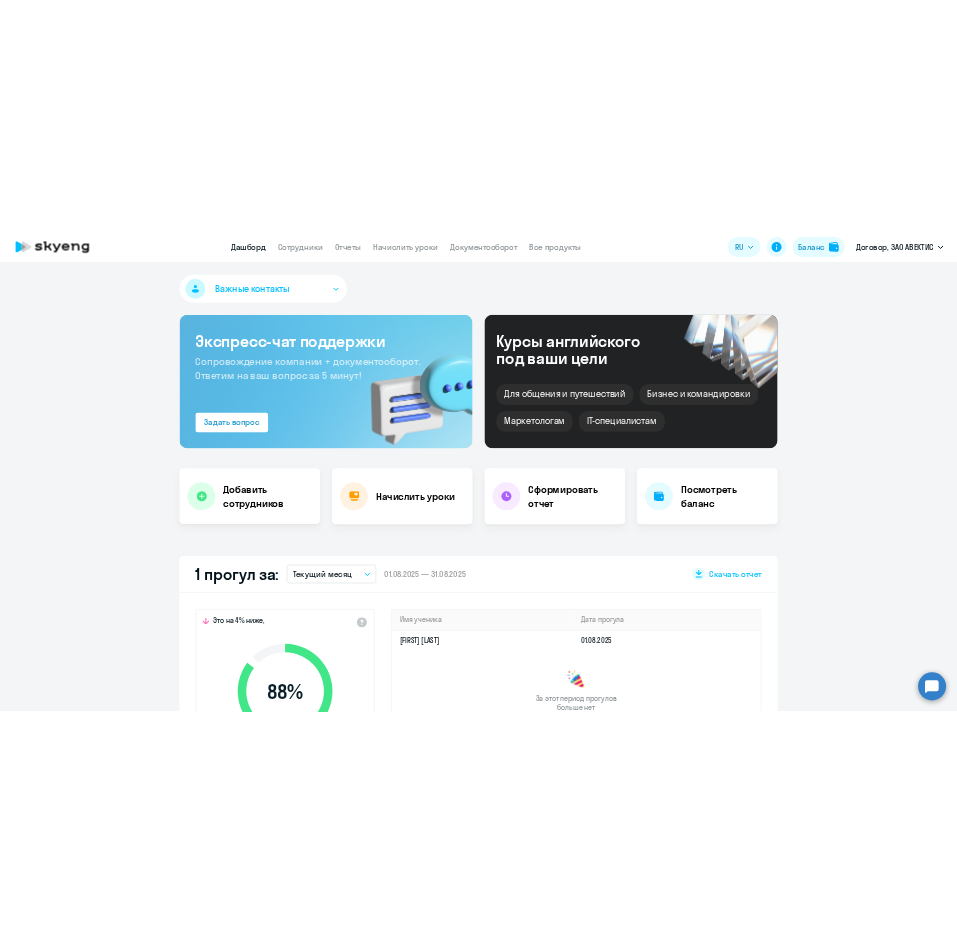 scroll, scrollTop: 0, scrollLeft: 0, axis: both 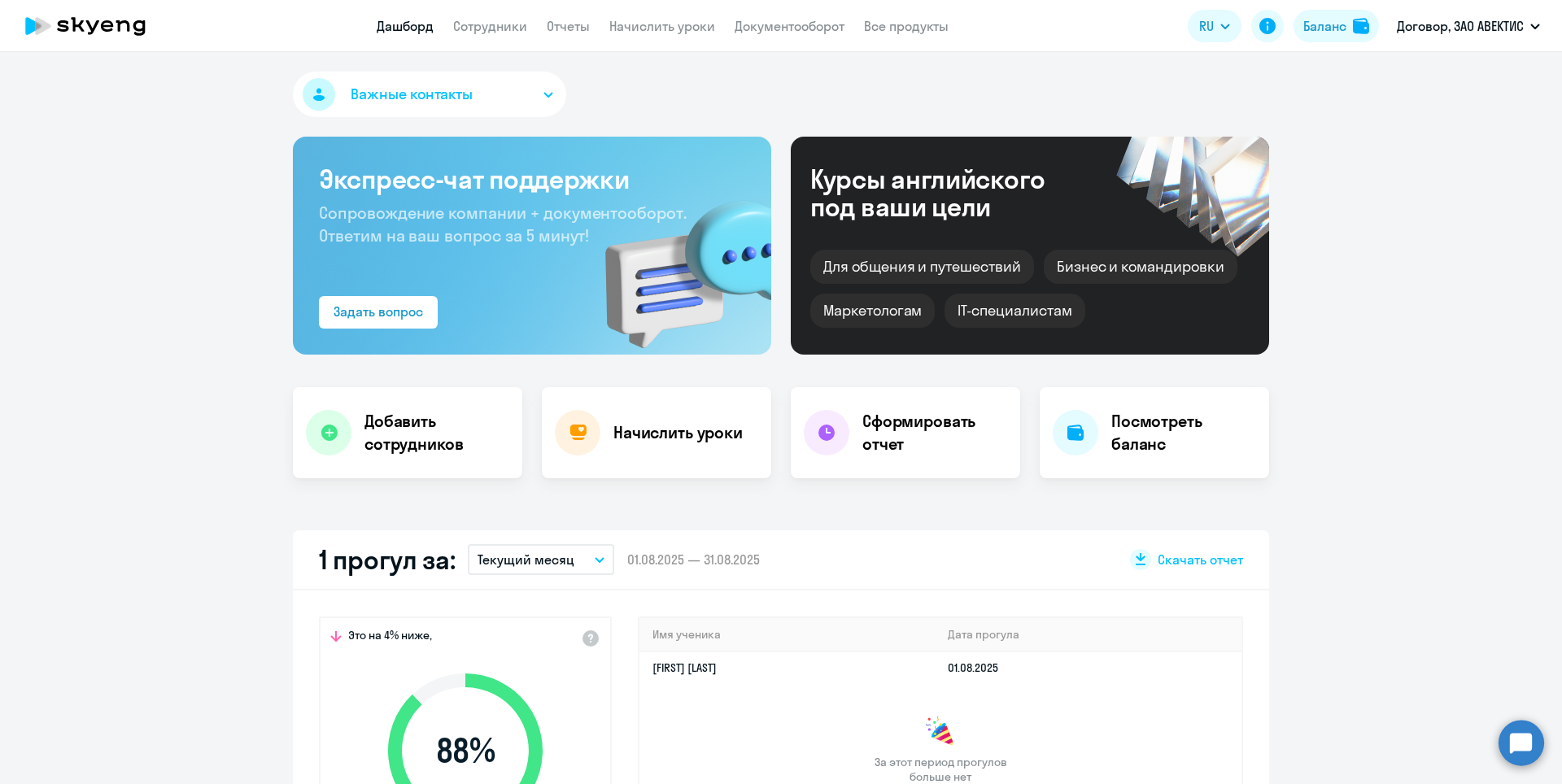 select on "30" 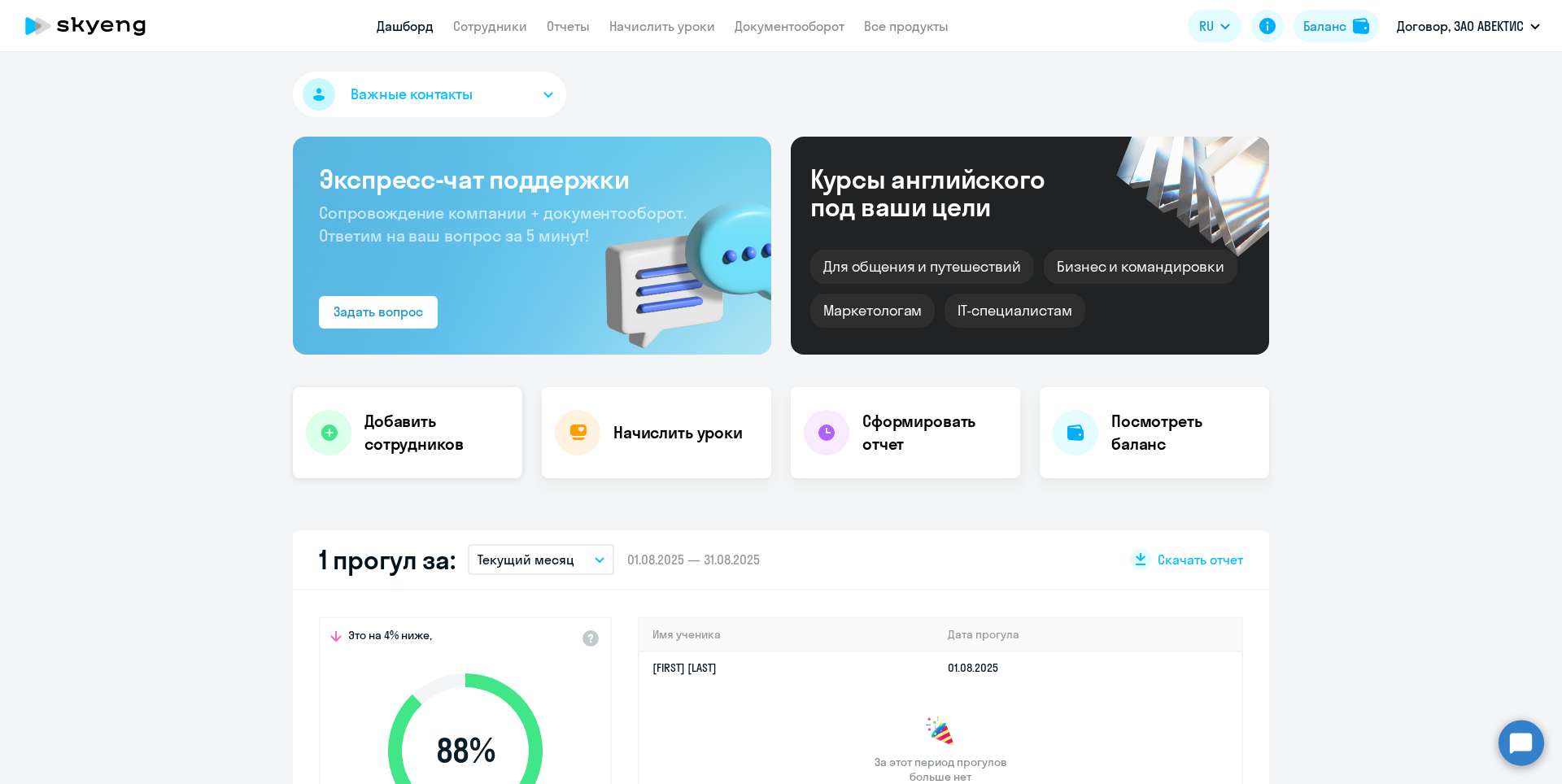 drag, startPoint x: 334, startPoint y: 468, endPoint x: 331, endPoint y: 459, distance: 9.486833 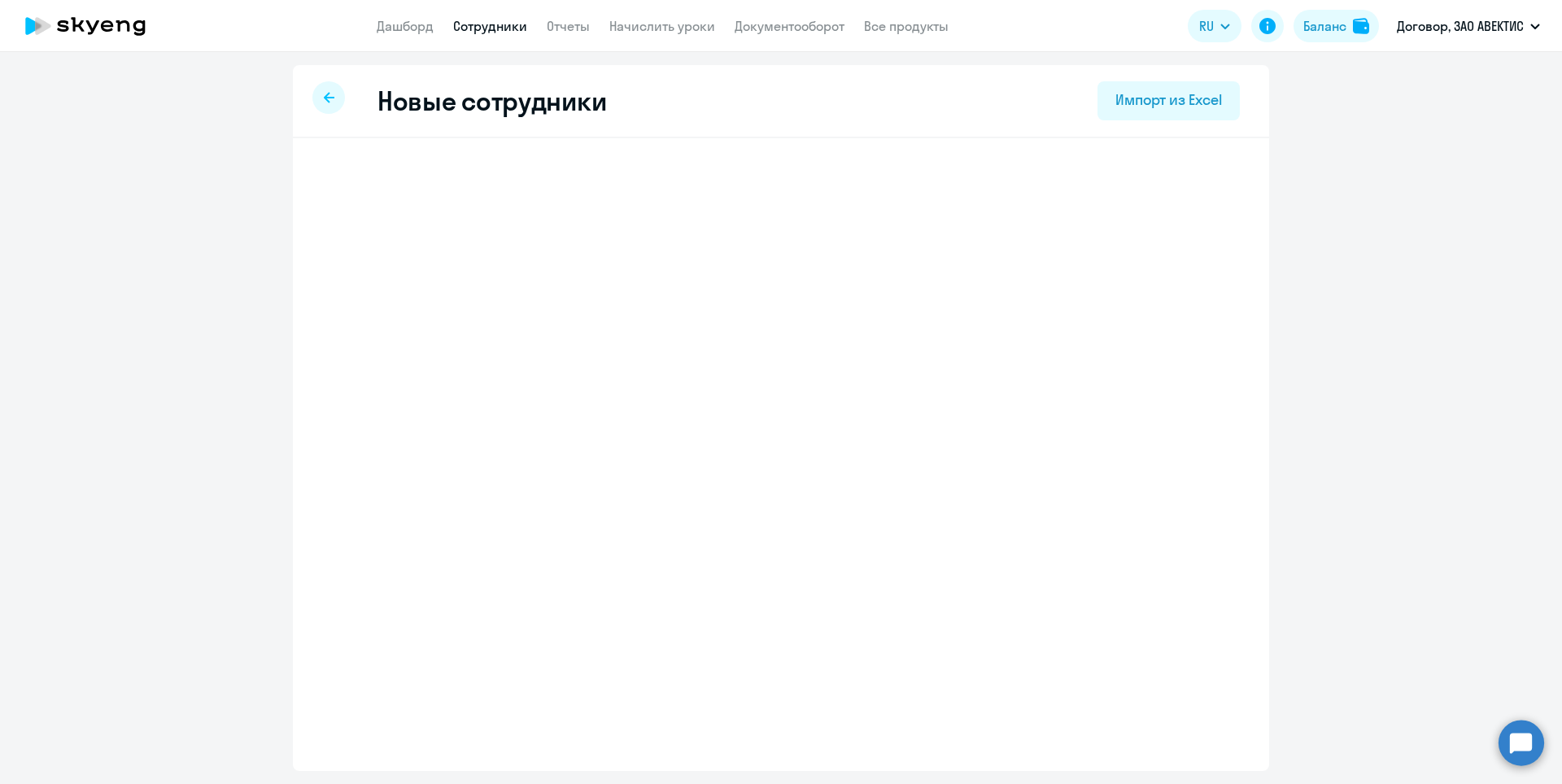 select on "english_adult_not_native_speaker" 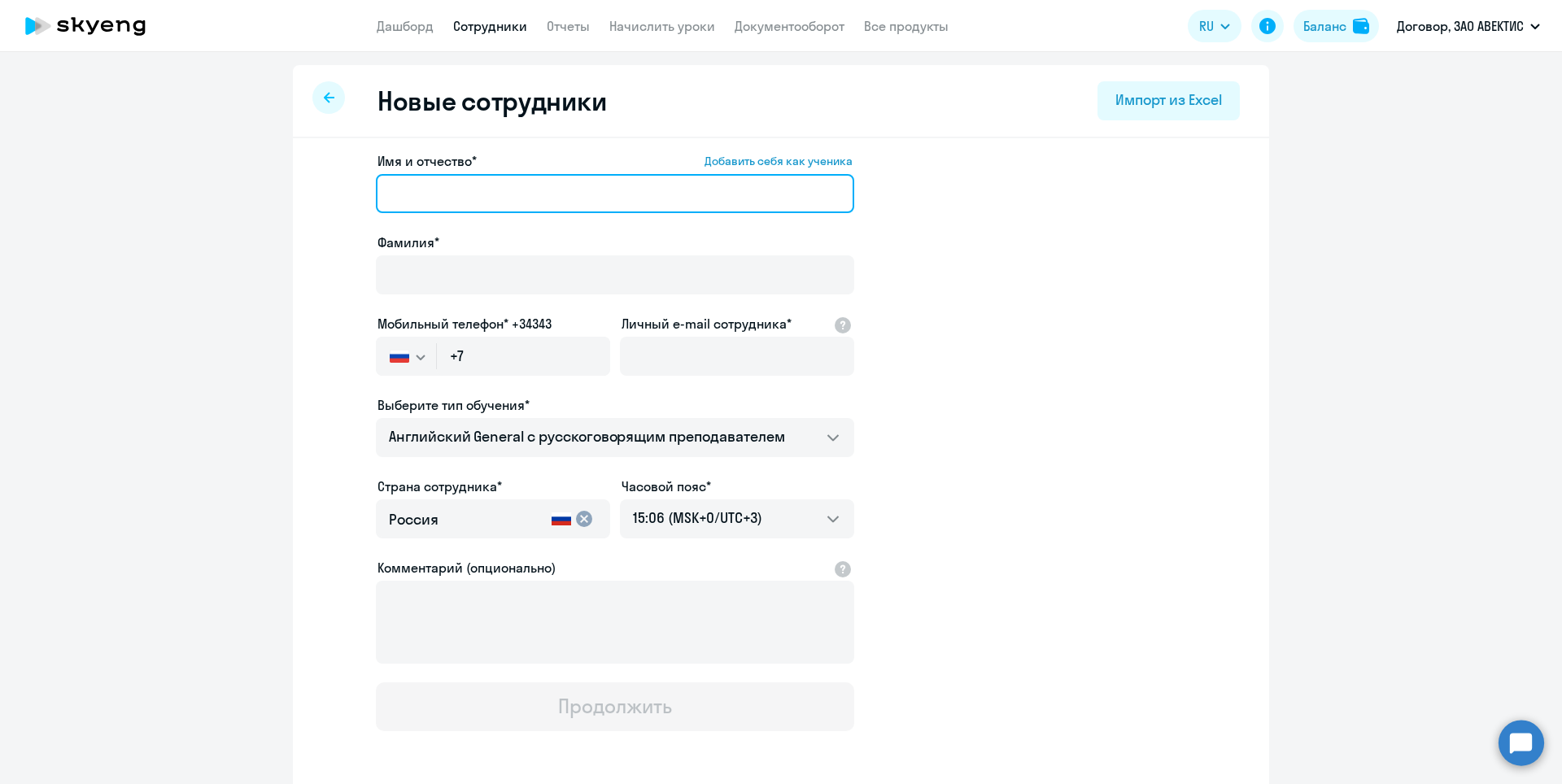 click on "Имя и отчество*  Добавить себя как ученика" at bounding box center (615, 194) 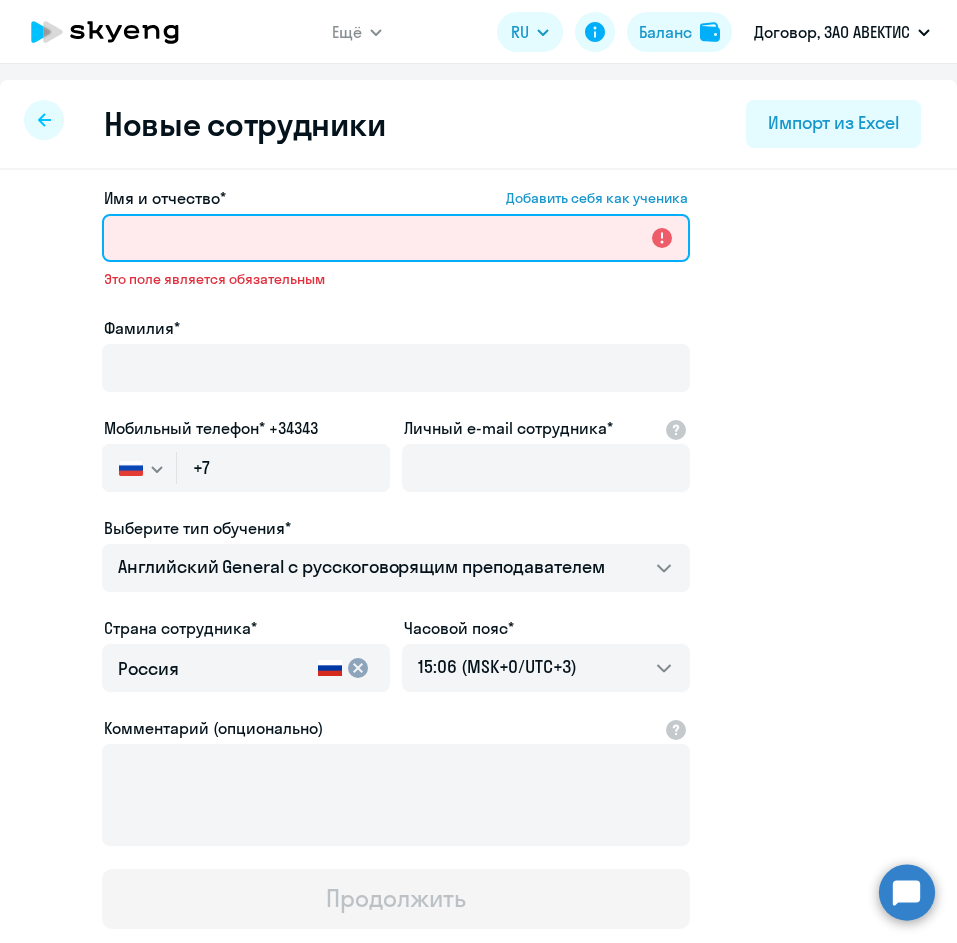 click on "Имя и отчество*  Добавить себя как ученика" at bounding box center [396, 238] 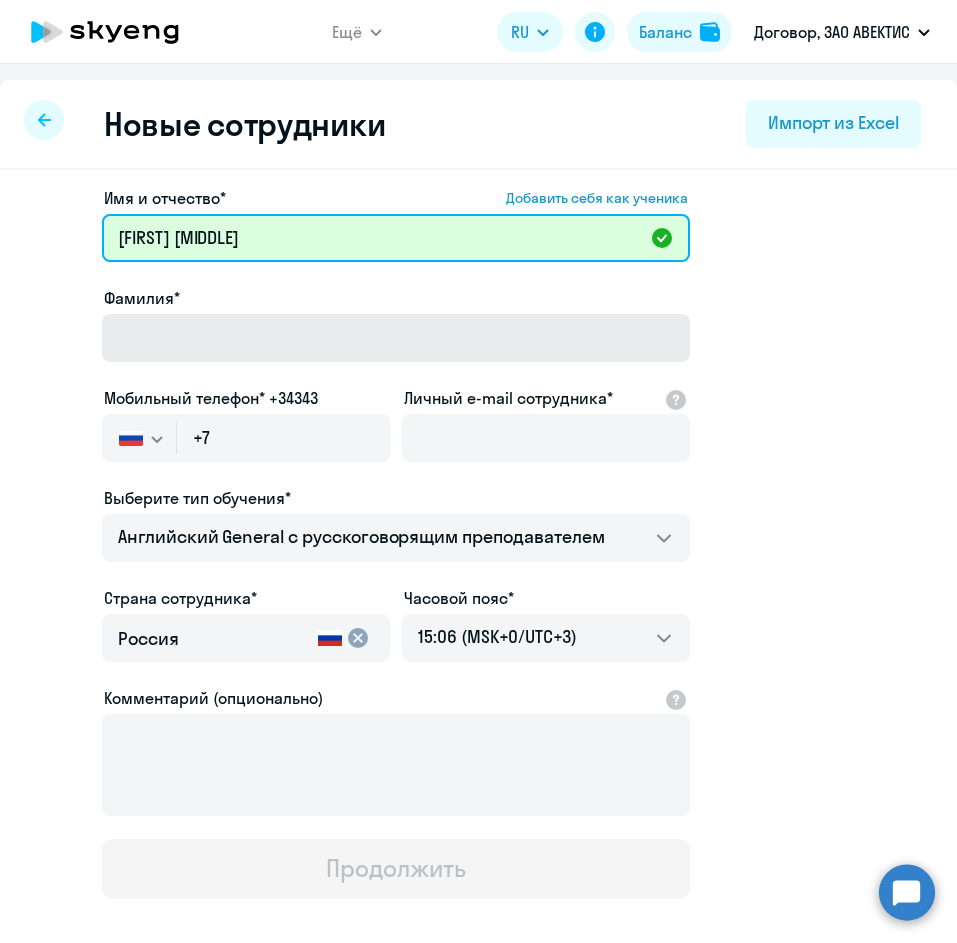 type on "[FIRST] [MIDDLE]" 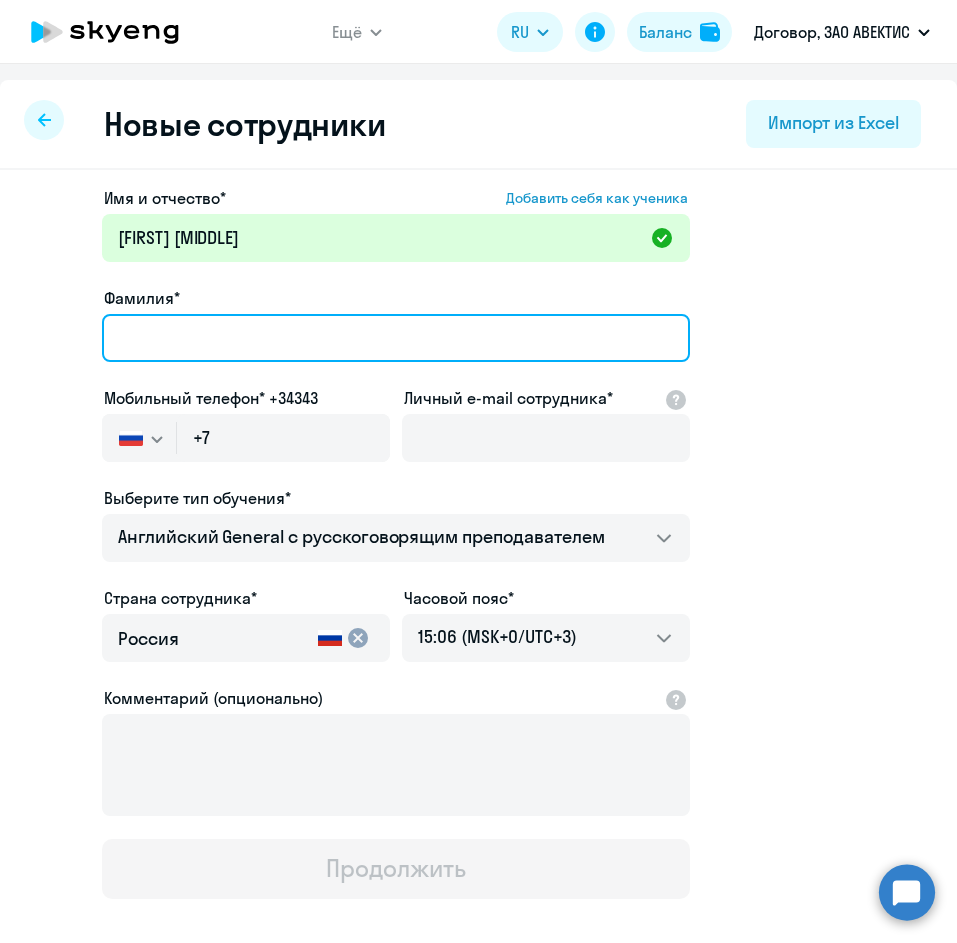 click on "Фамилия*" at bounding box center [396, 338] 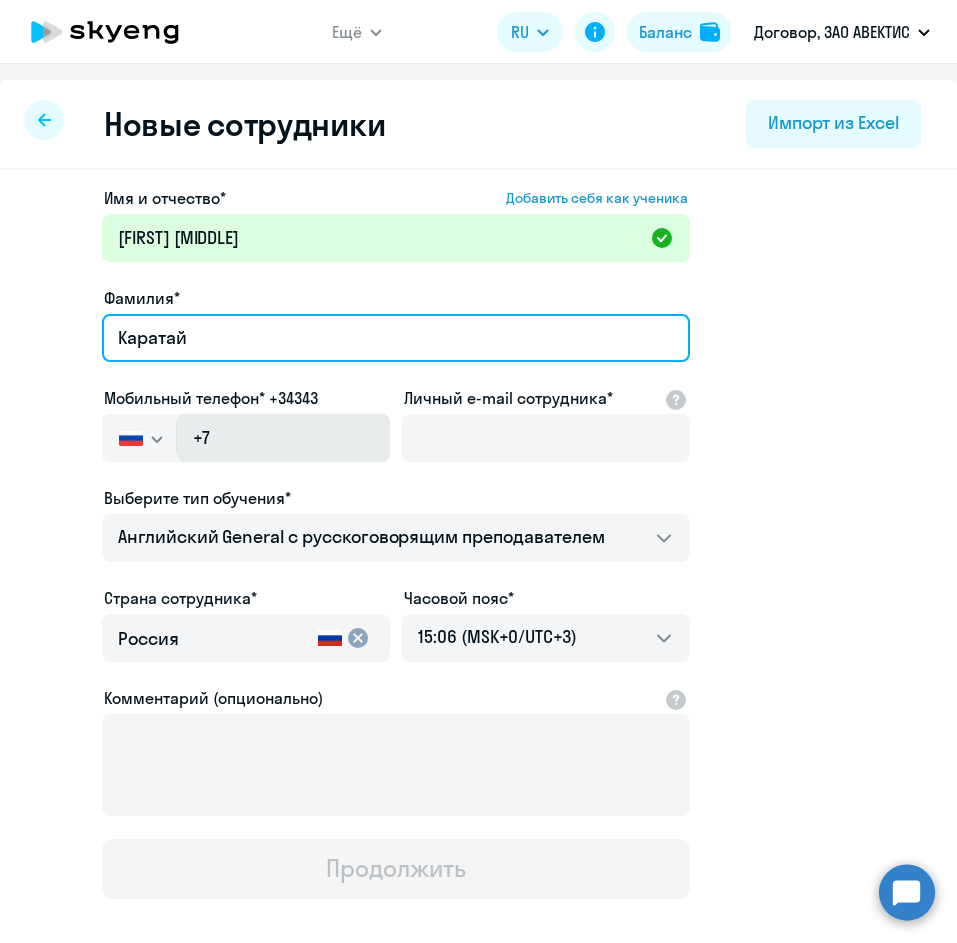 type on "Каратай" 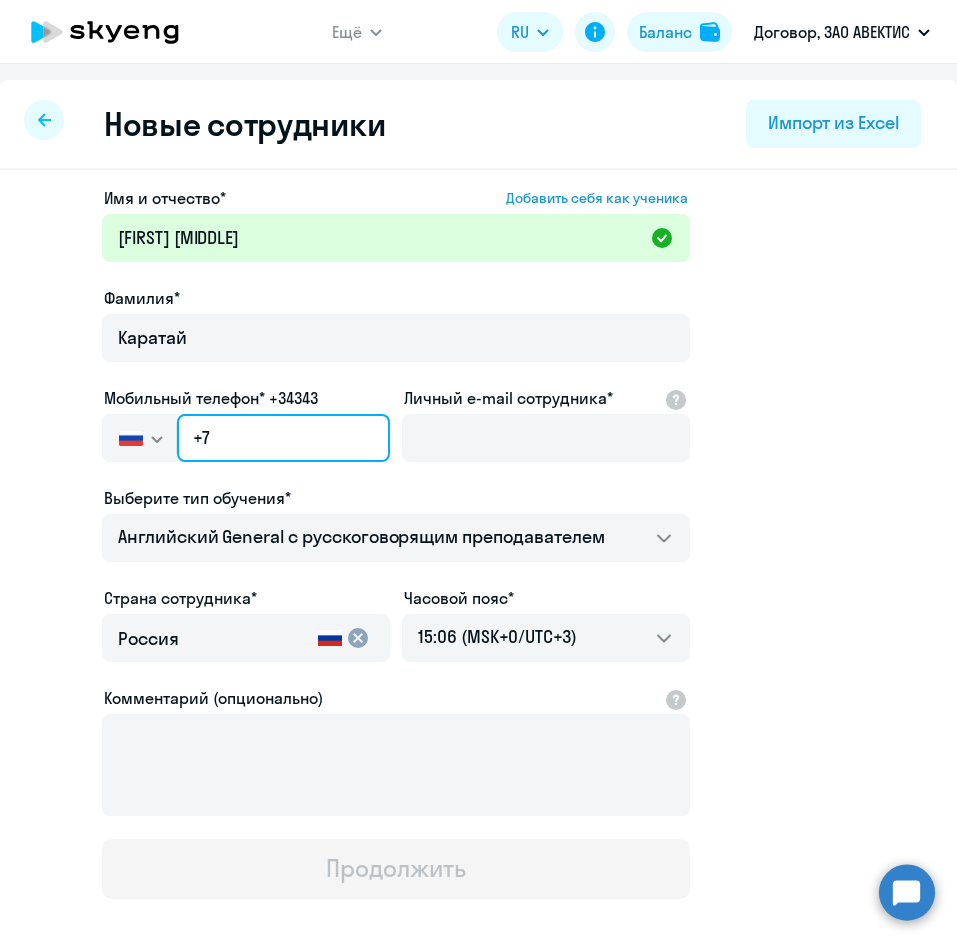 click on "+7" 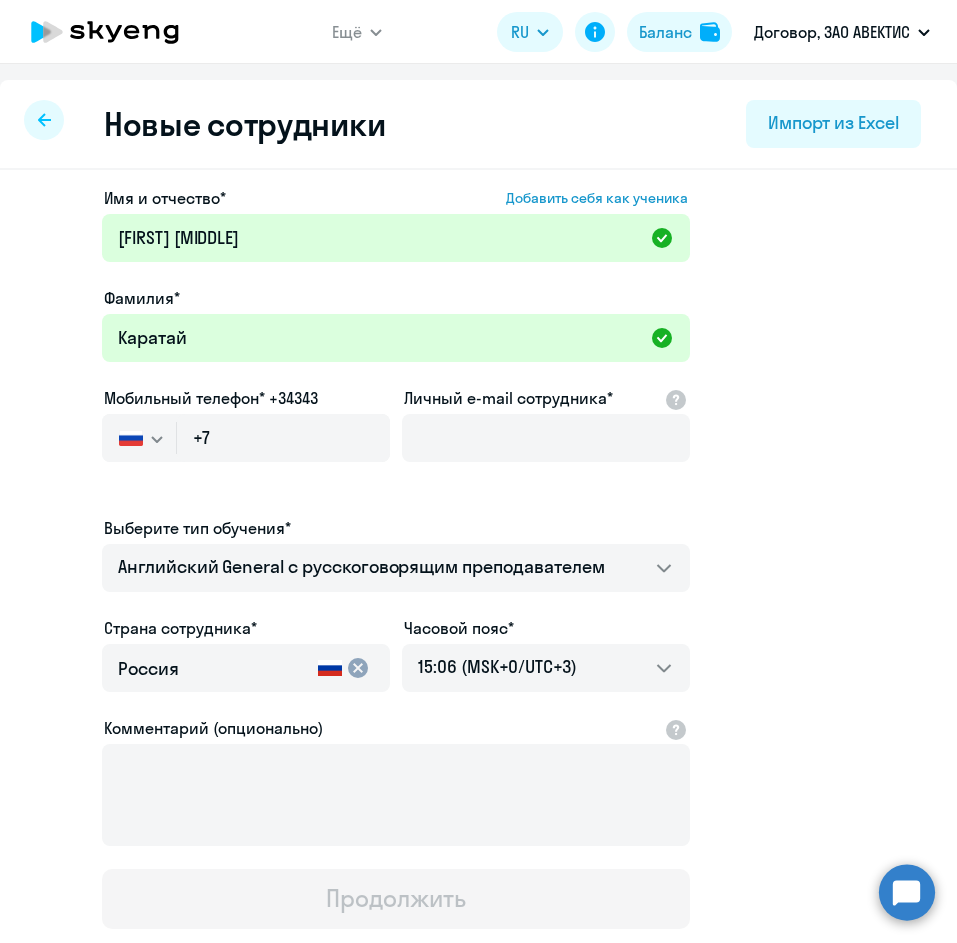 click 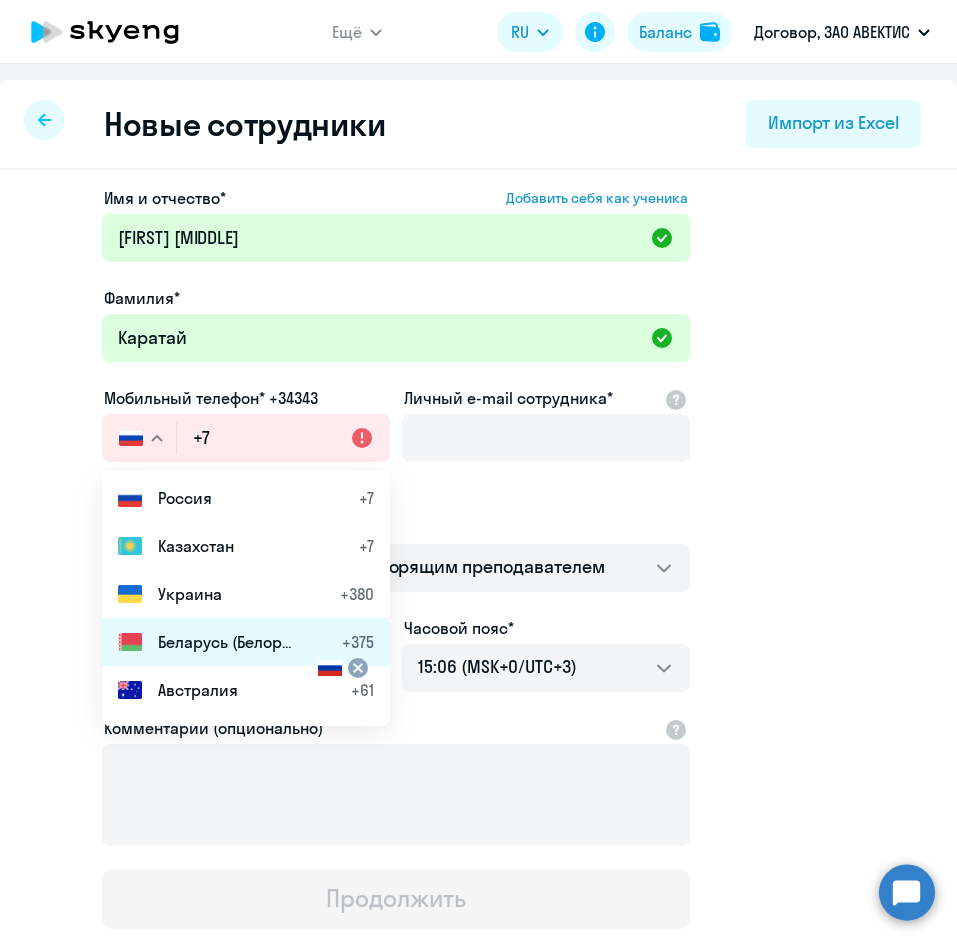 click on "Беларусь (Белоруссия)" 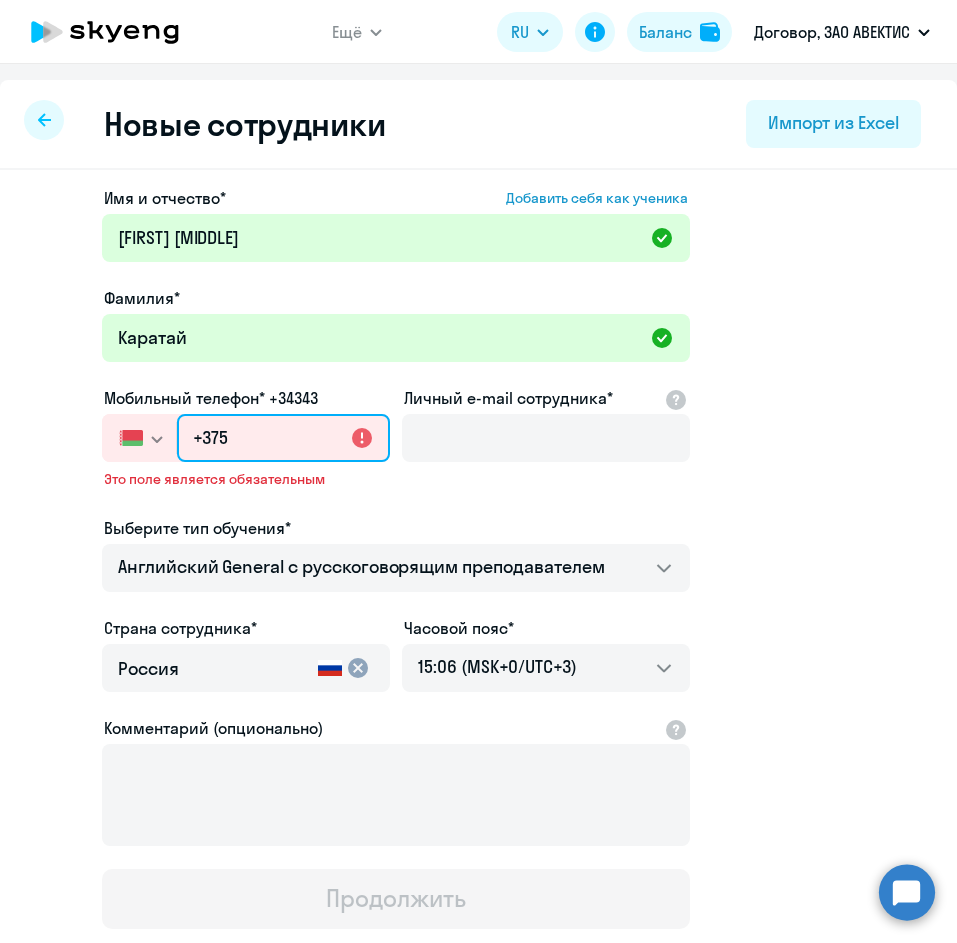 click on "+375" 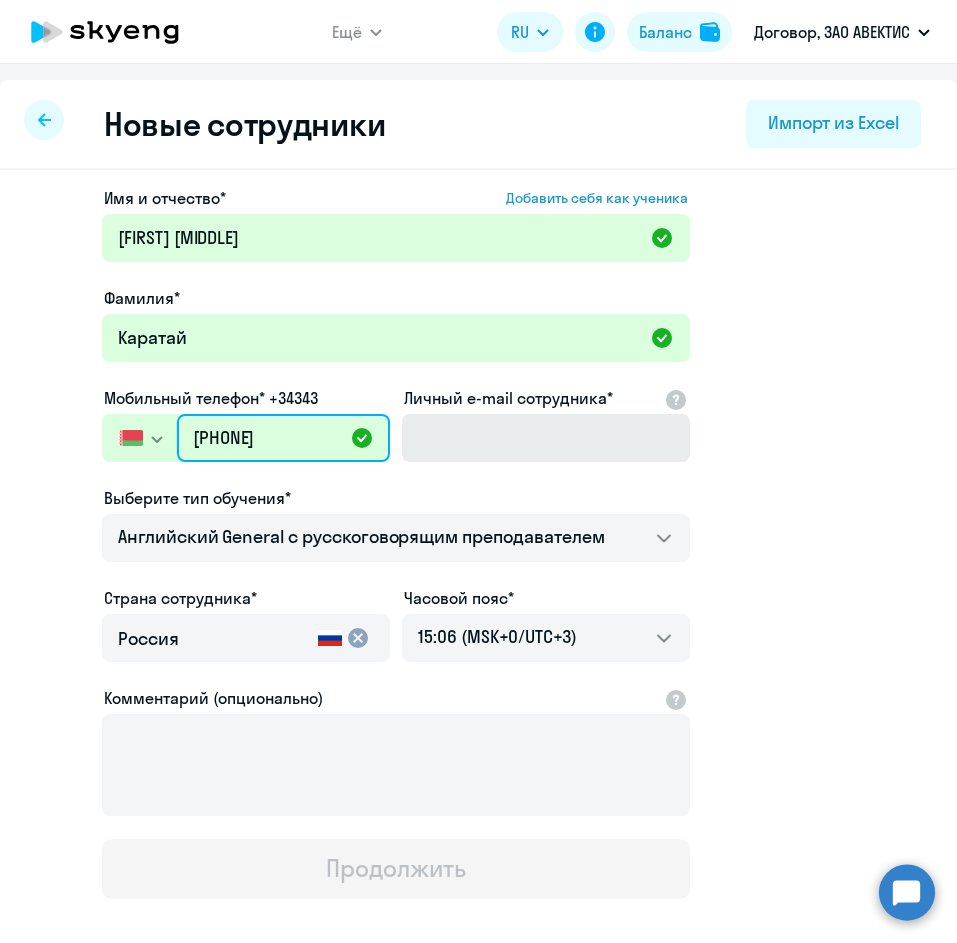 type on "[PHONE]" 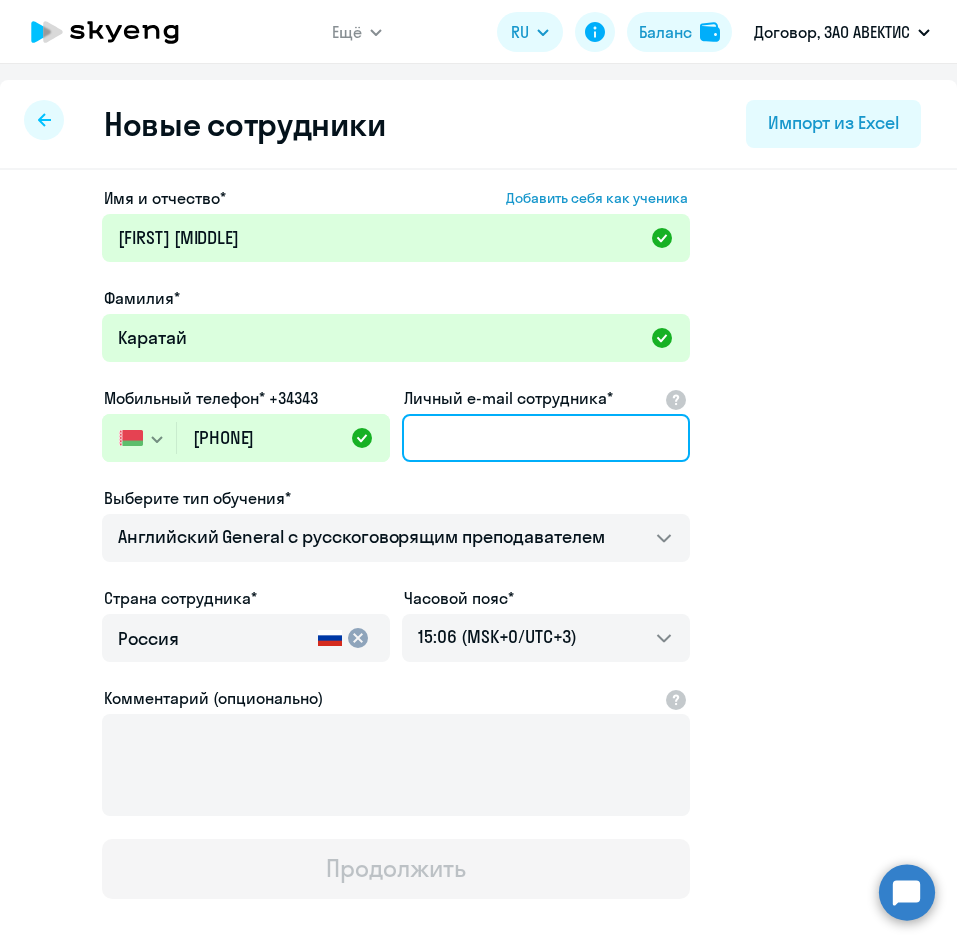 click on "Личный e-mail сотрудника*" at bounding box center (546, 438) 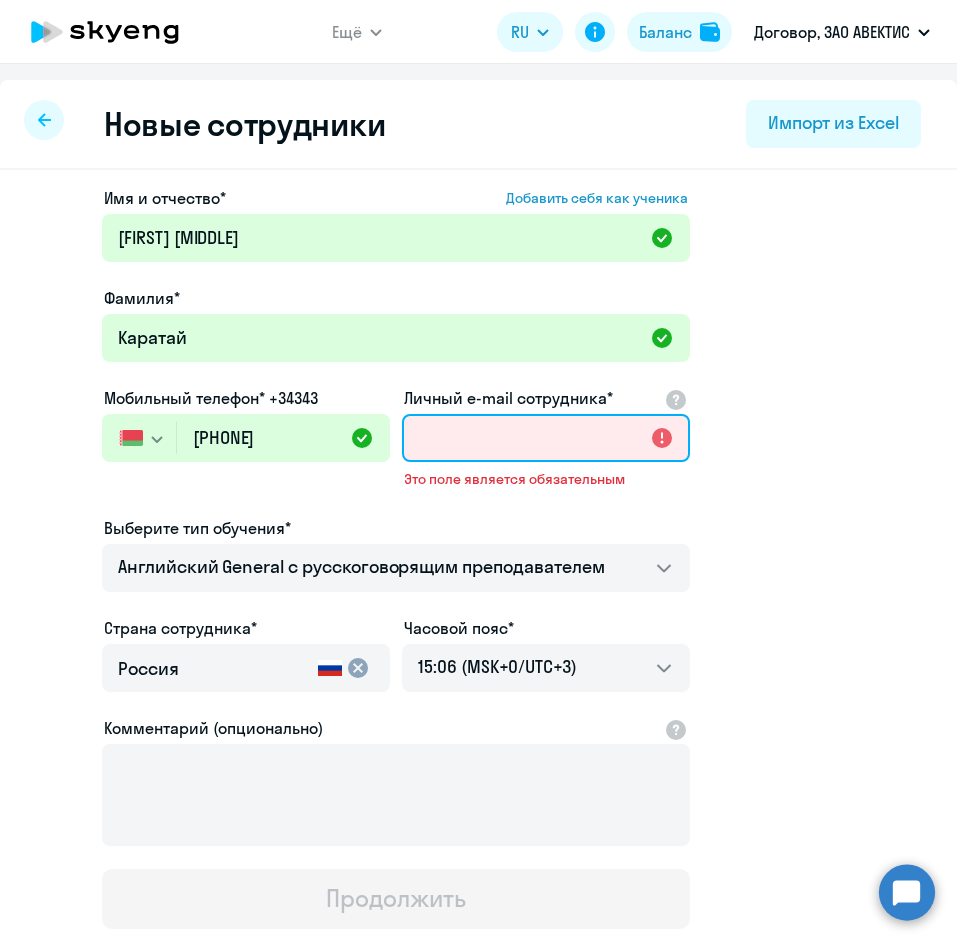 click on "Личный e-mail сотрудника*" at bounding box center (546, 438) 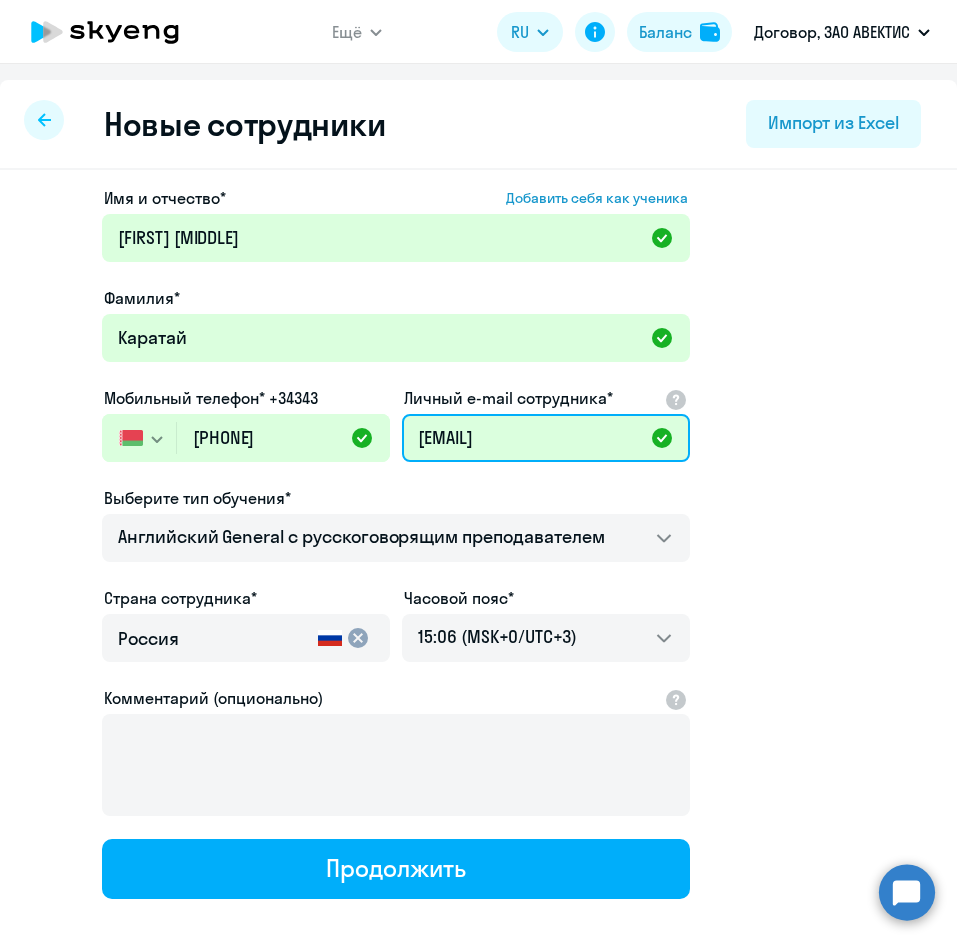 type on "[EMAIL]" 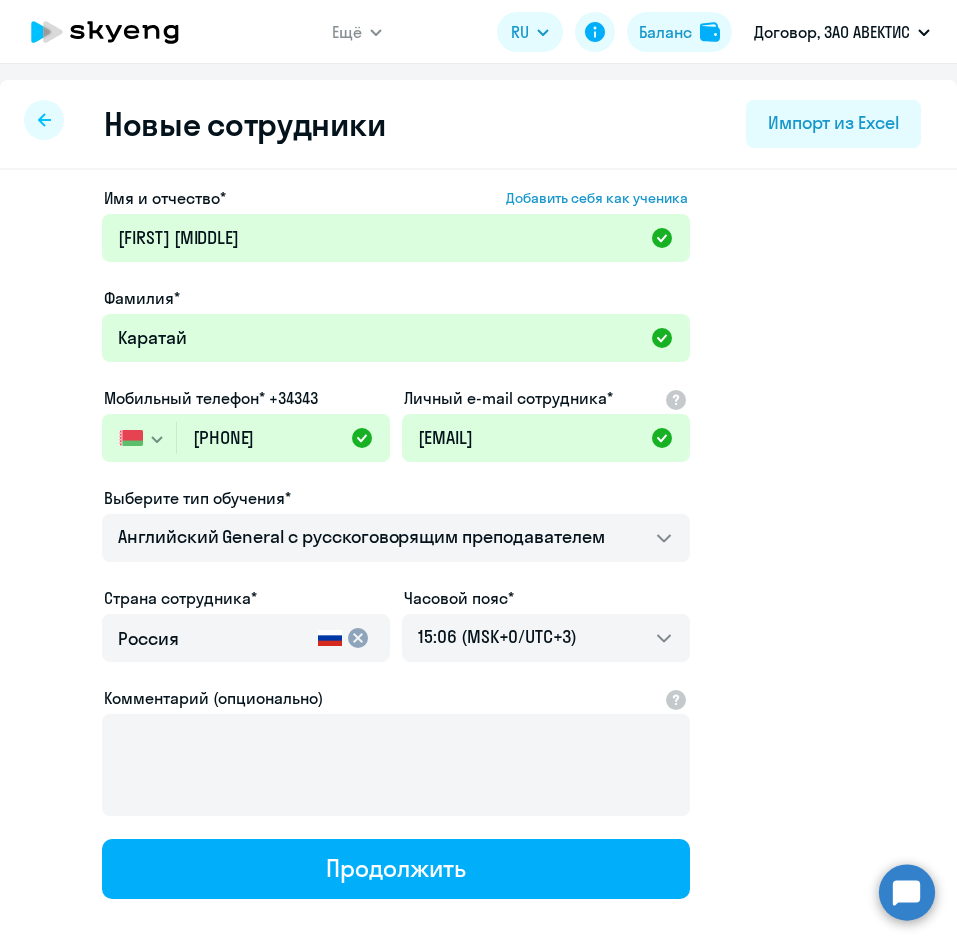 drag, startPoint x: 352, startPoint y: 640, endPoint x: 338, endPoint y: 640, distance: 14 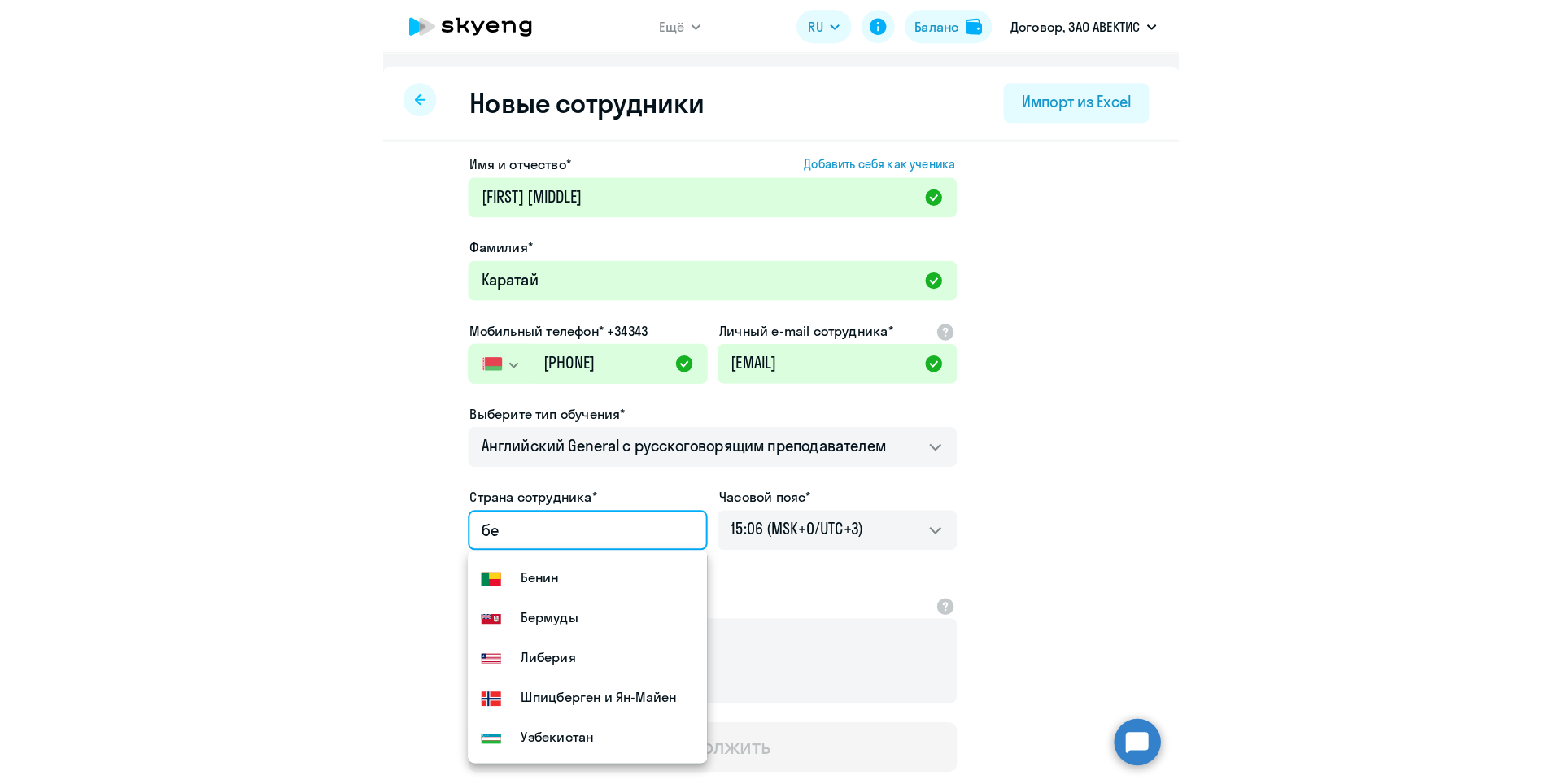 scroll, scrollTop: 0, scrollLeft: 0, axis: both 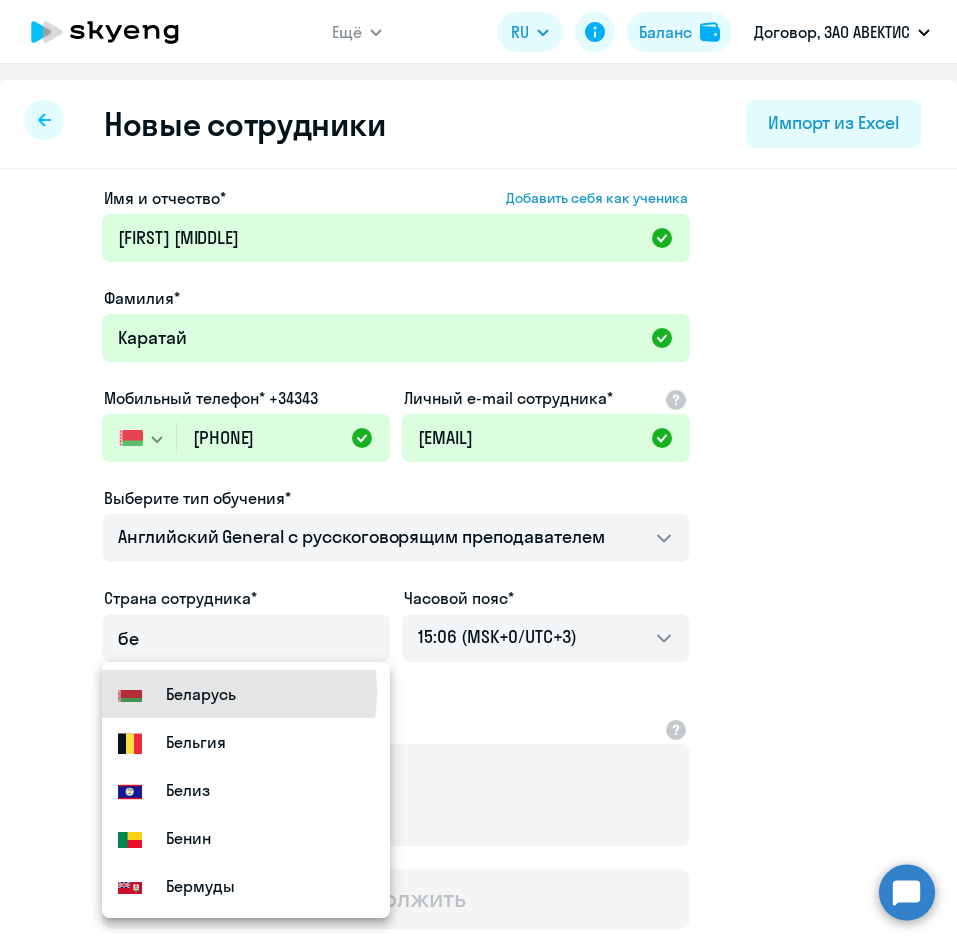click on "Беларусь" at bounding box center [201, 694] 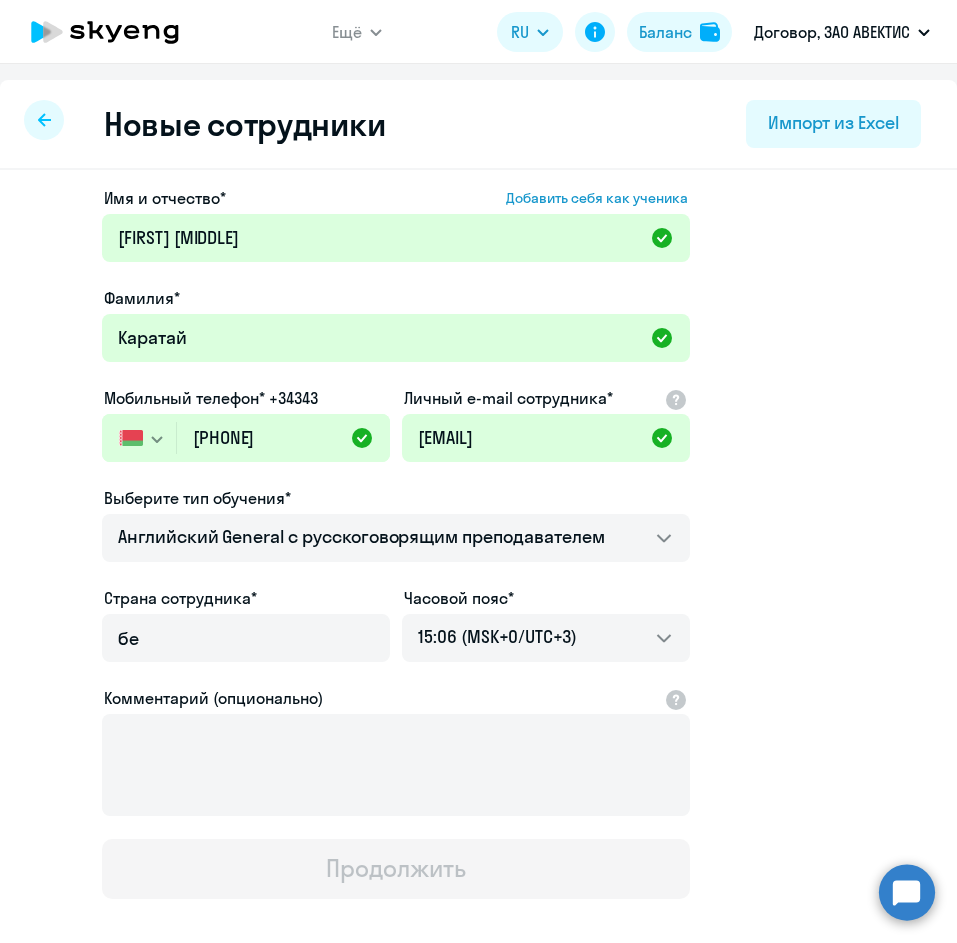 type on "Беларусь" 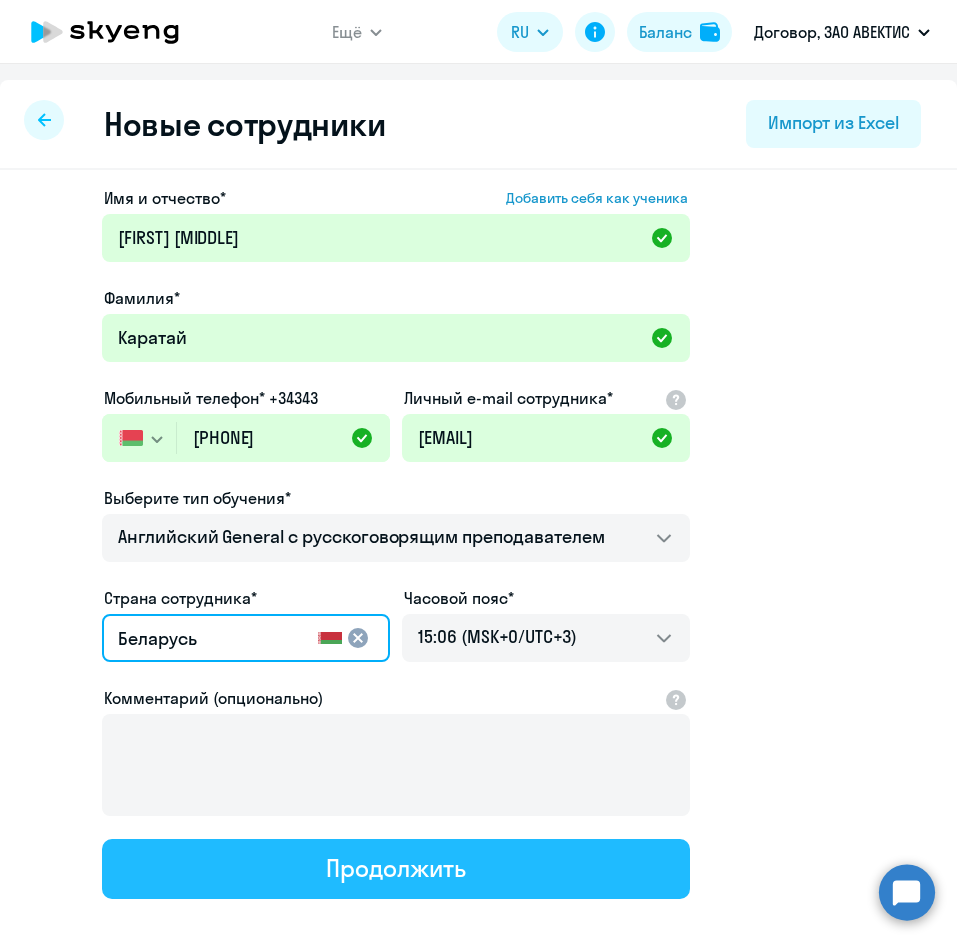 click on "Продолжить" 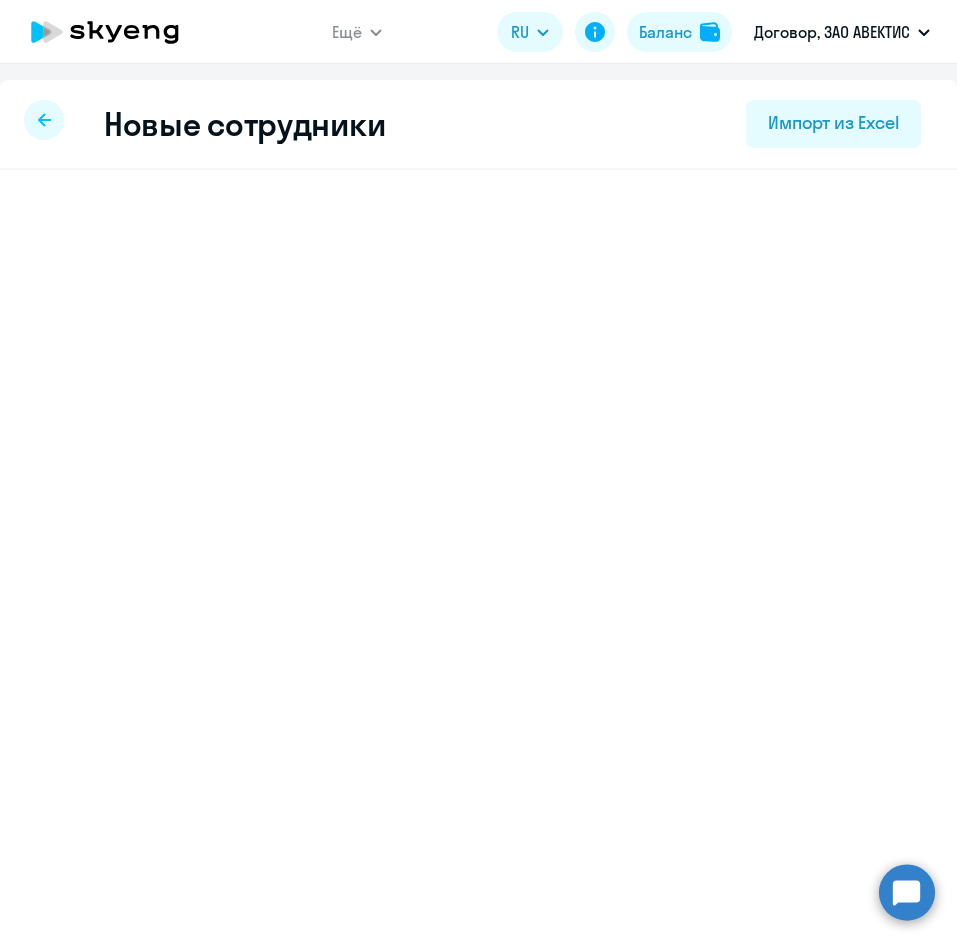 select on "english_adult_not_native_speaker" 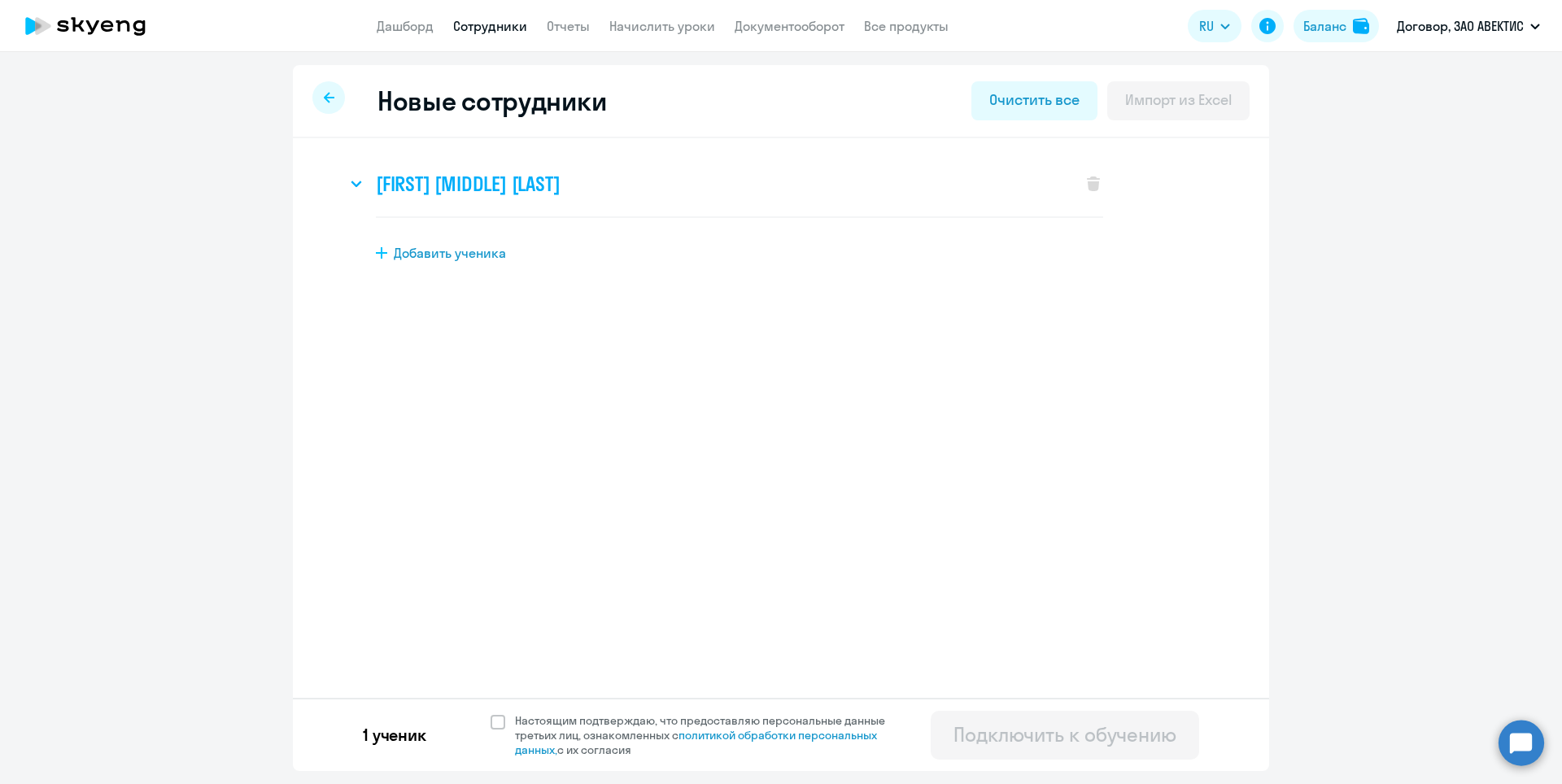 click on "[FIRST] [MIDDLE] [LAST]" 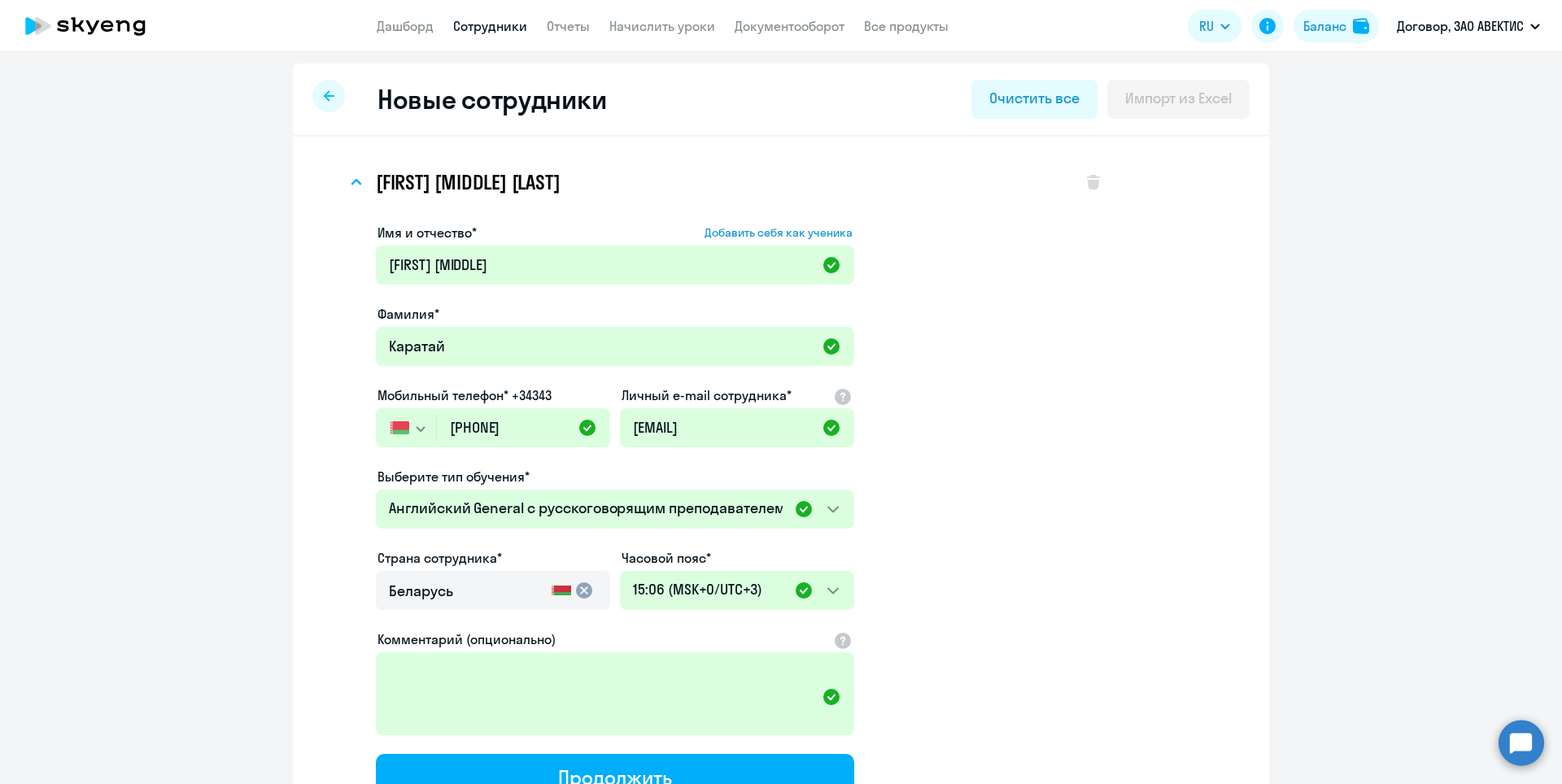 scroll, scrollTop: 0, scrollLeft: 0, axis: both 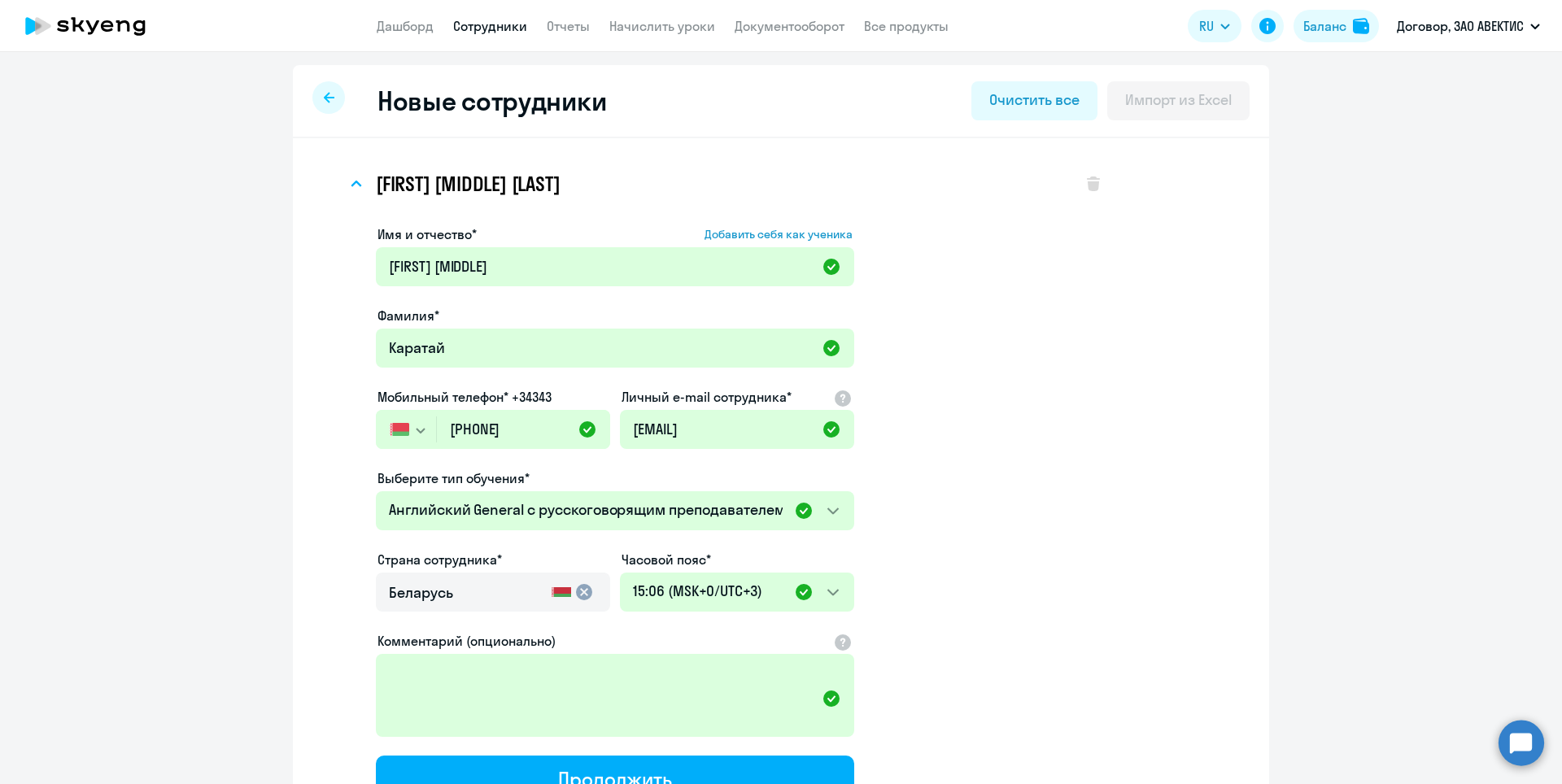 click on "Сотрудники" at bounding box center [490, 26] 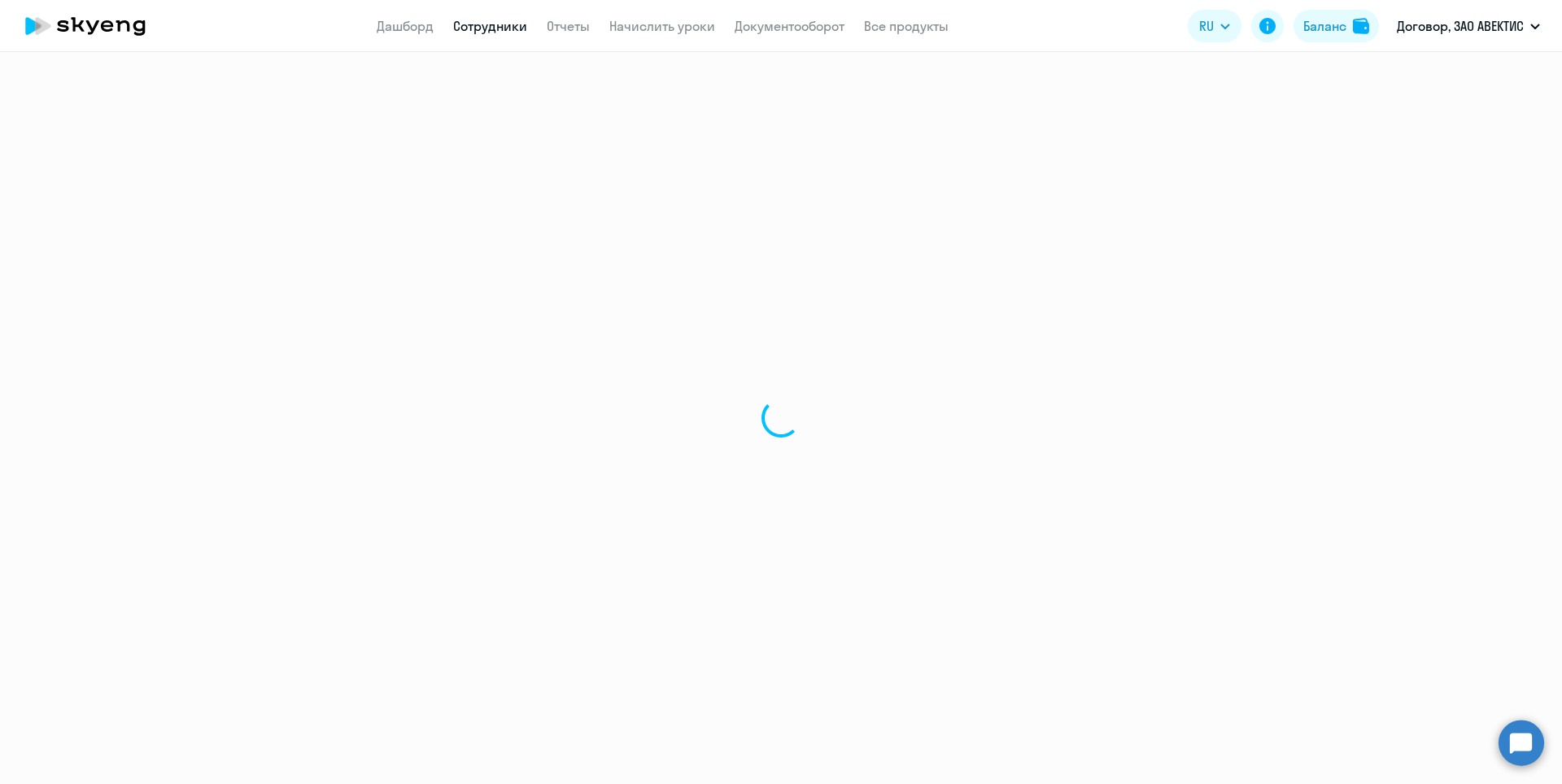 select on "30" 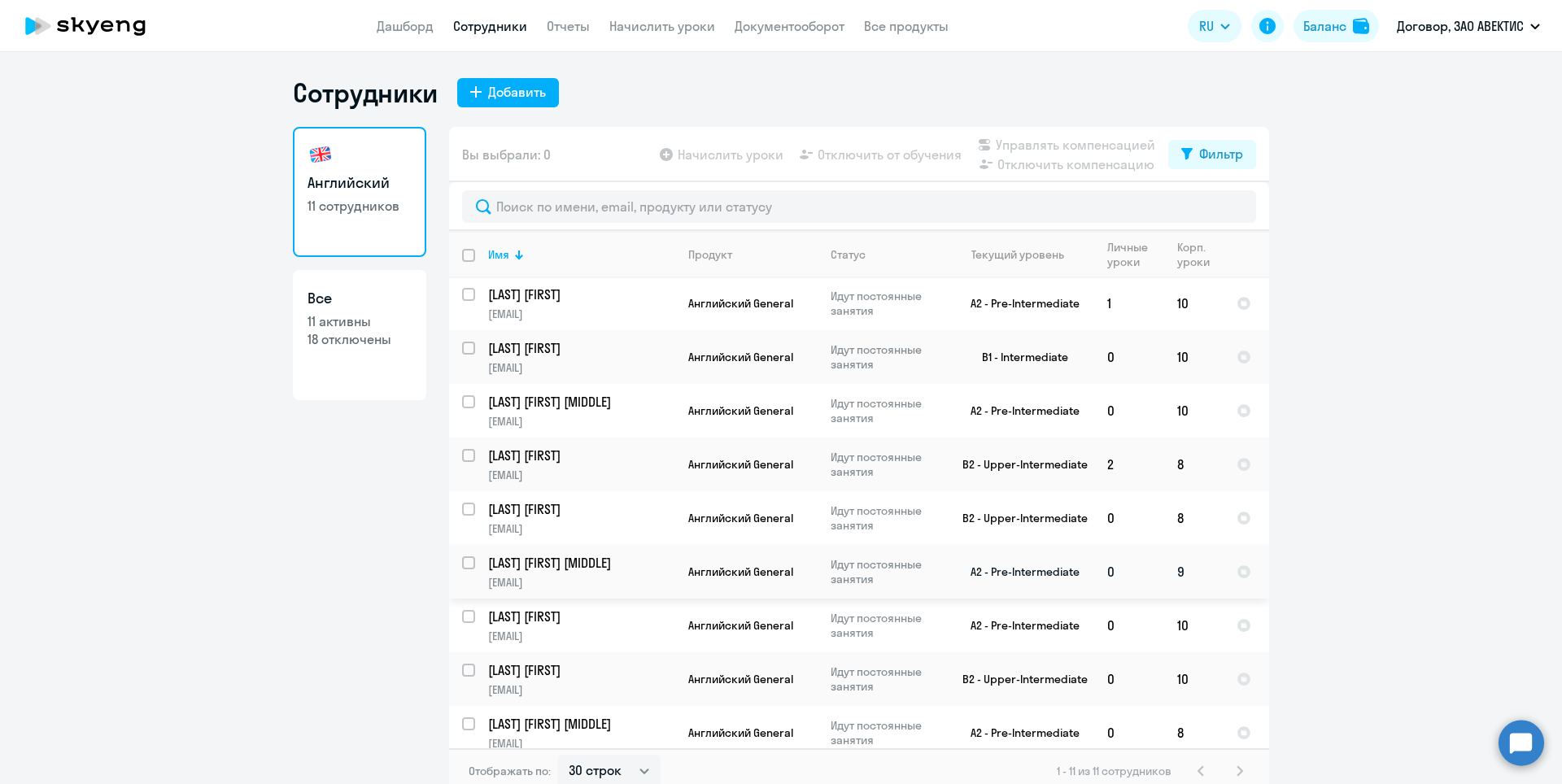 scroll, scrollTop: 0, scrollLeft: 0, axis: both 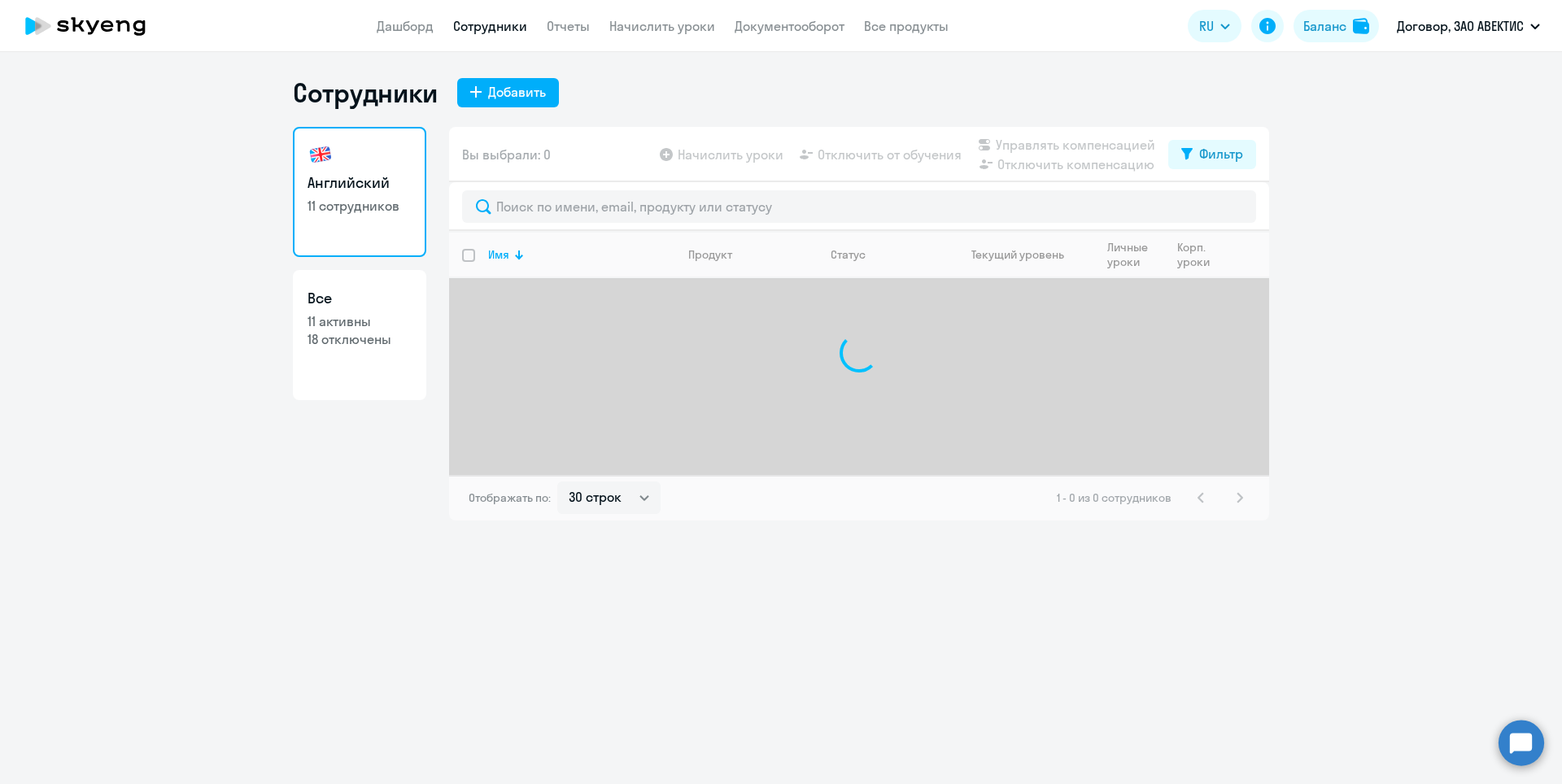 select on "30" 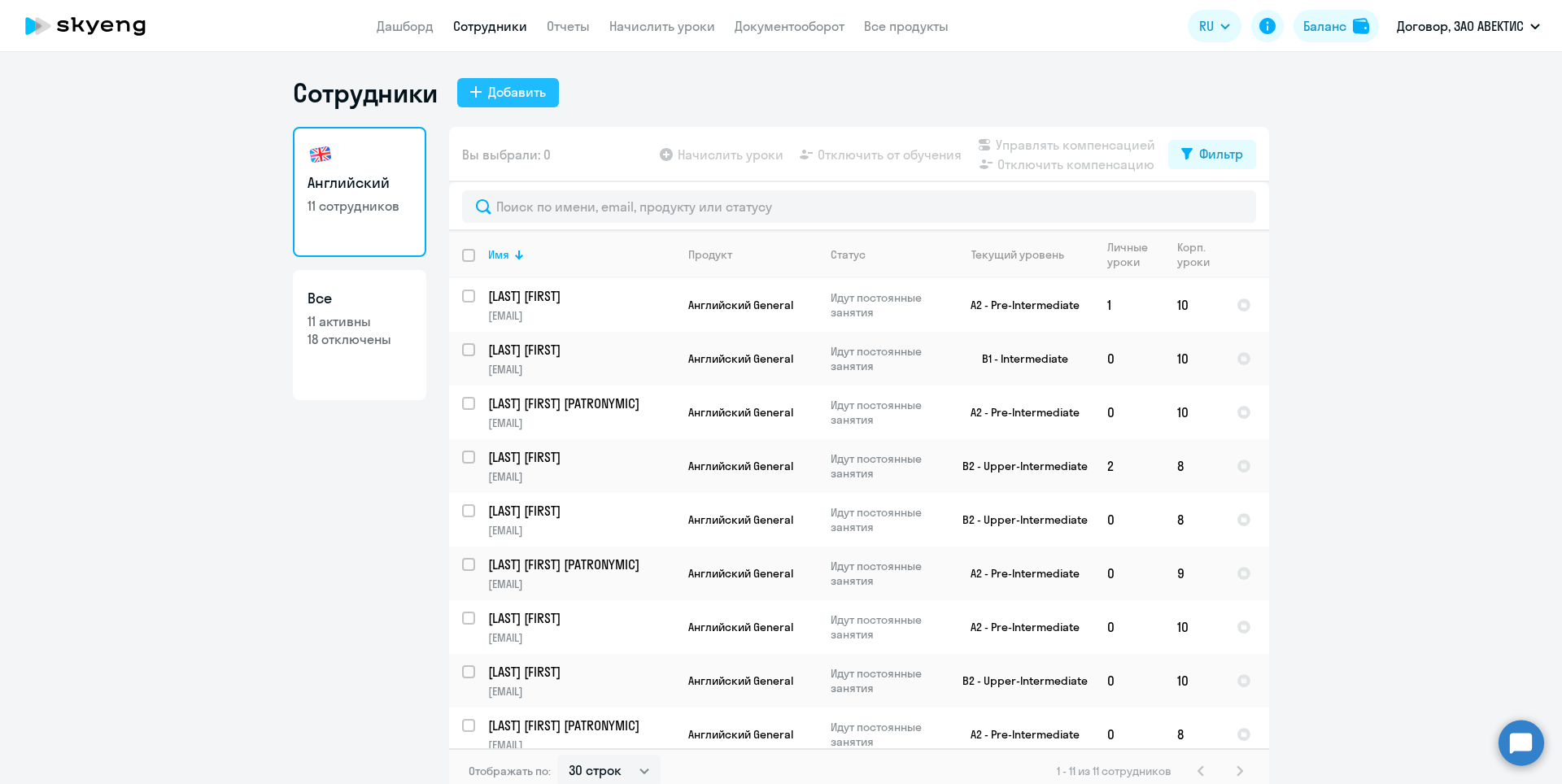 click on "Добавить" 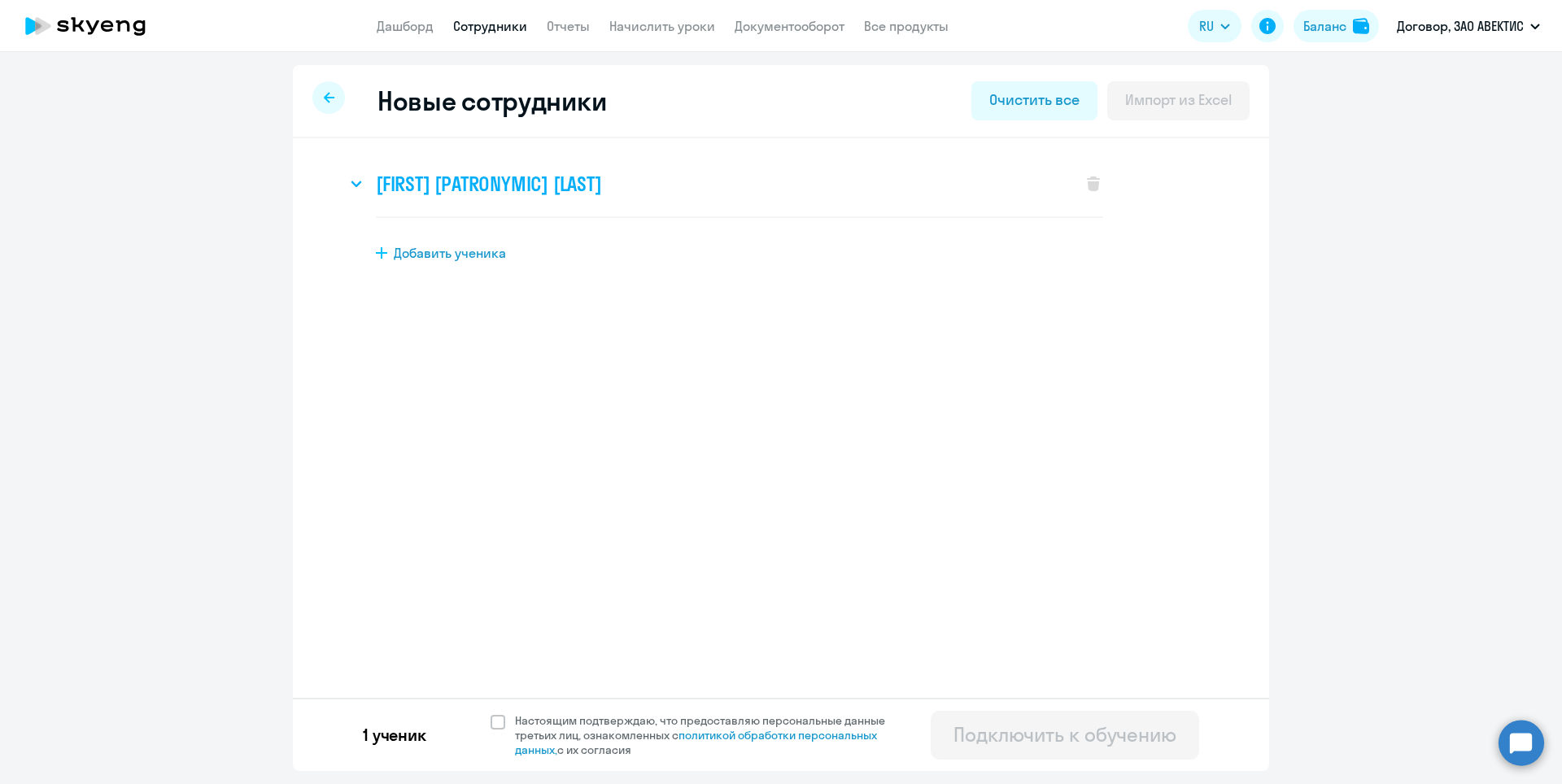 click on "[FIRST] [MIDDLE] [LAST]" 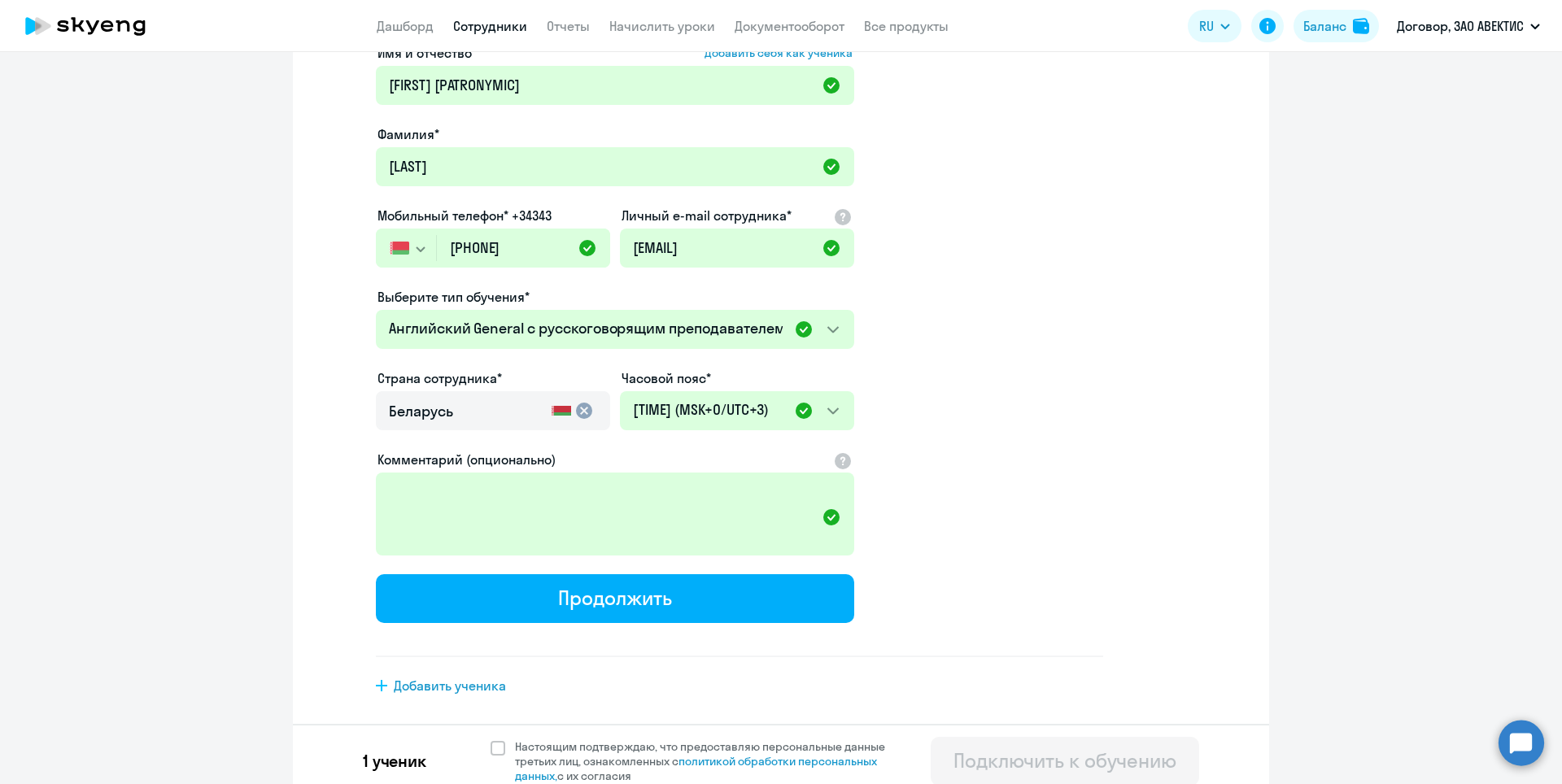 scroll, scrollTop: 194, scrollLeft: 0, axis: vertical 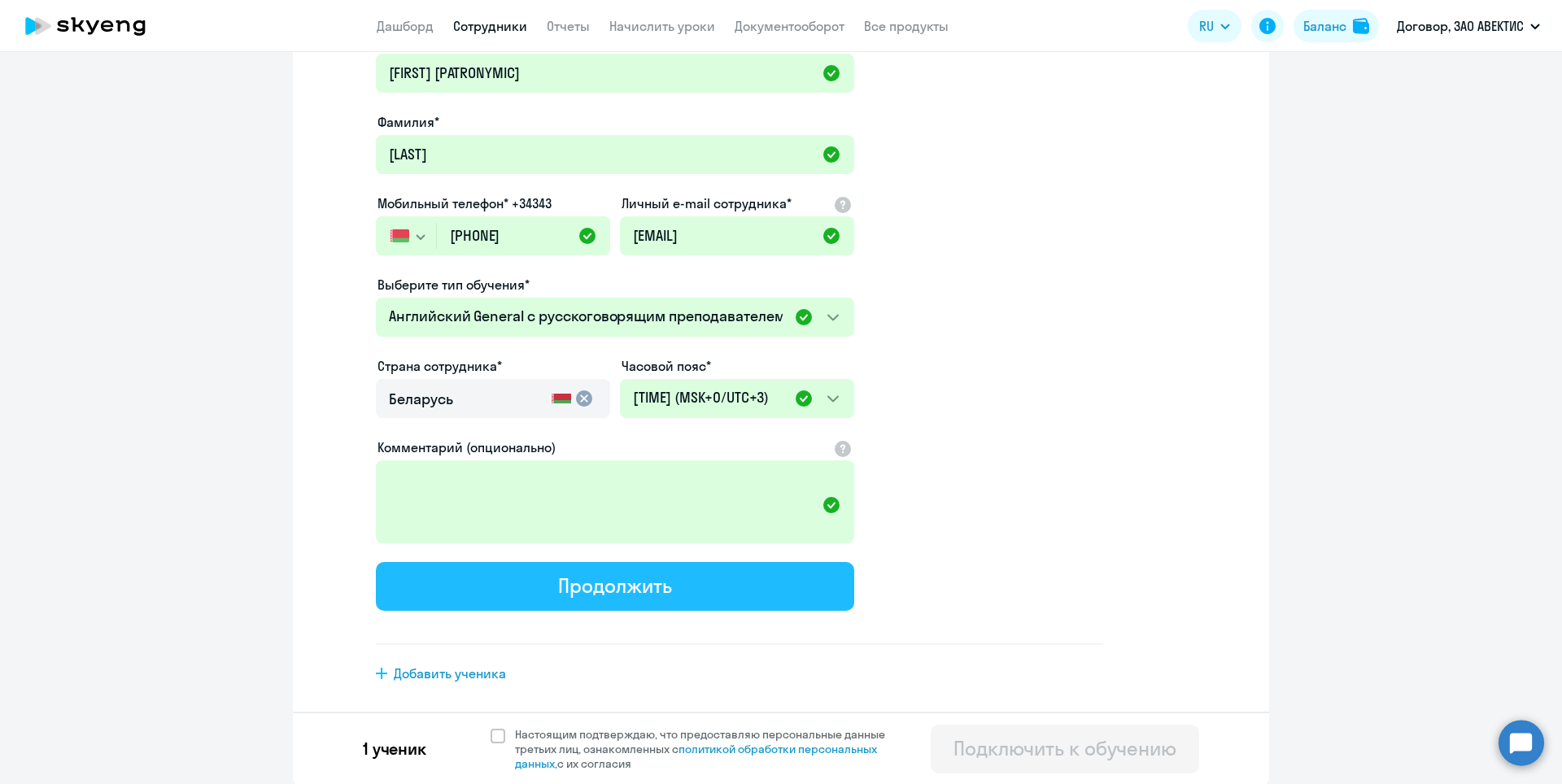 click on "Продолжить" 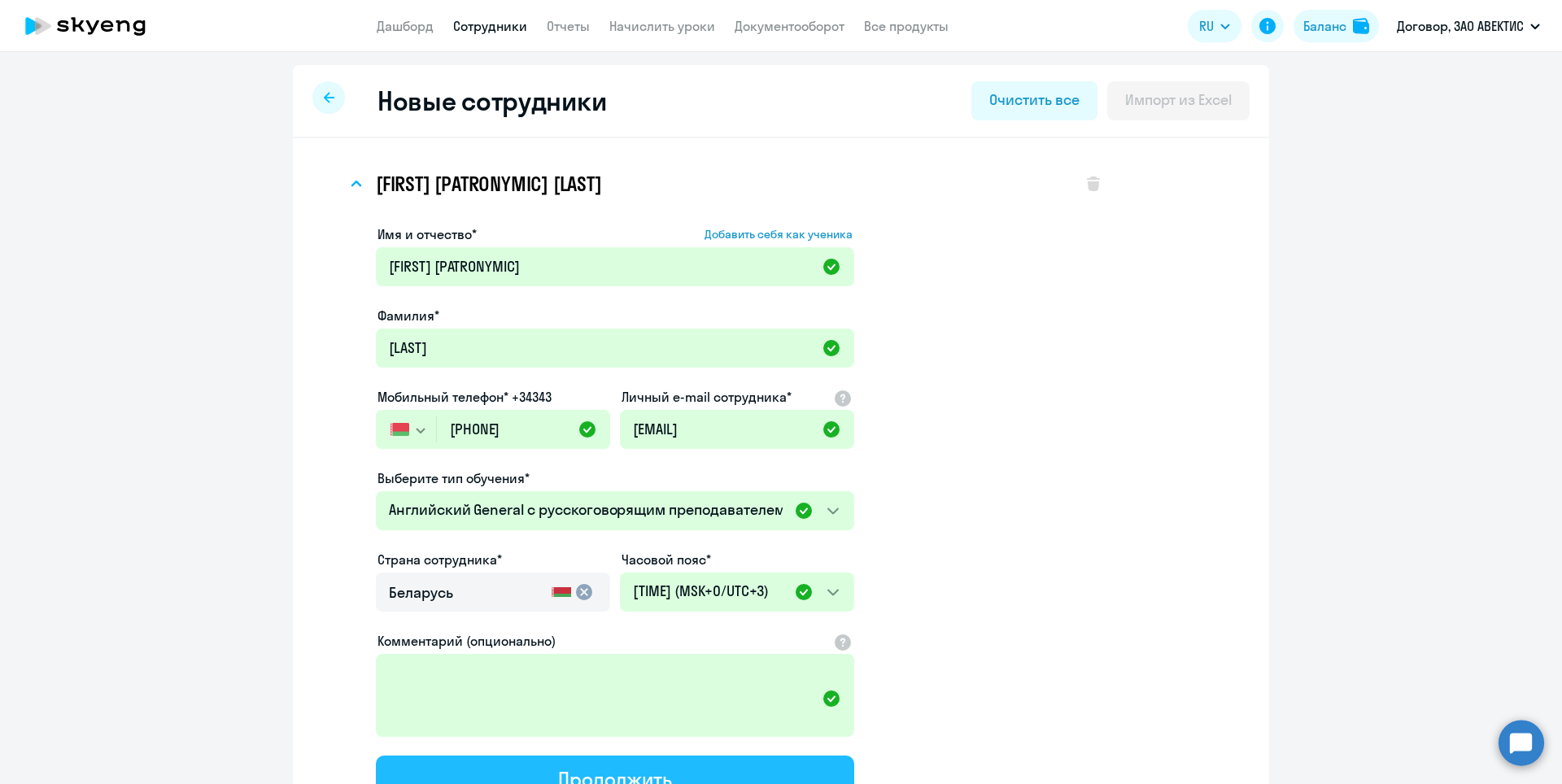 select on "english_adult_not_native_speaker" 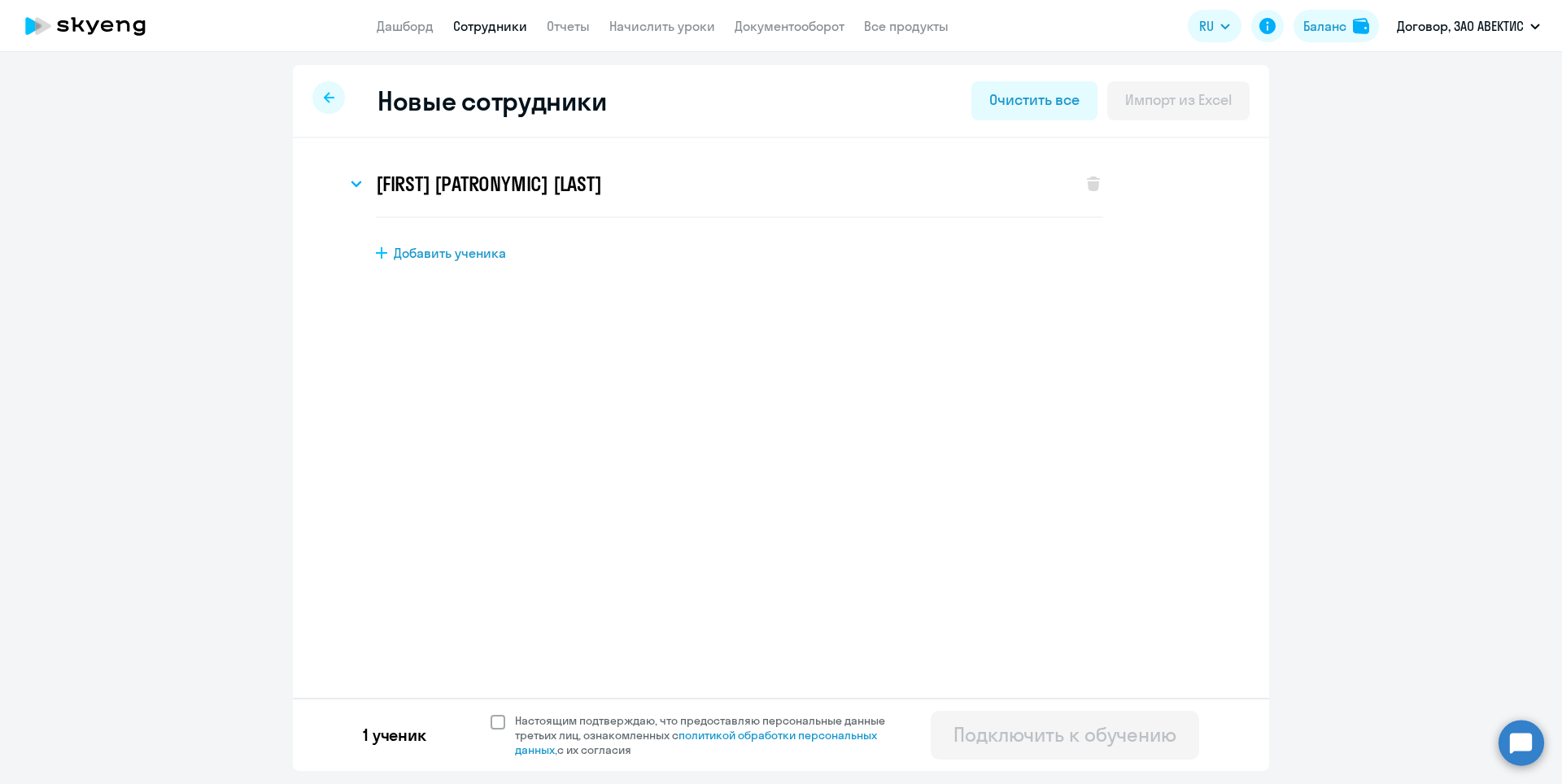 click 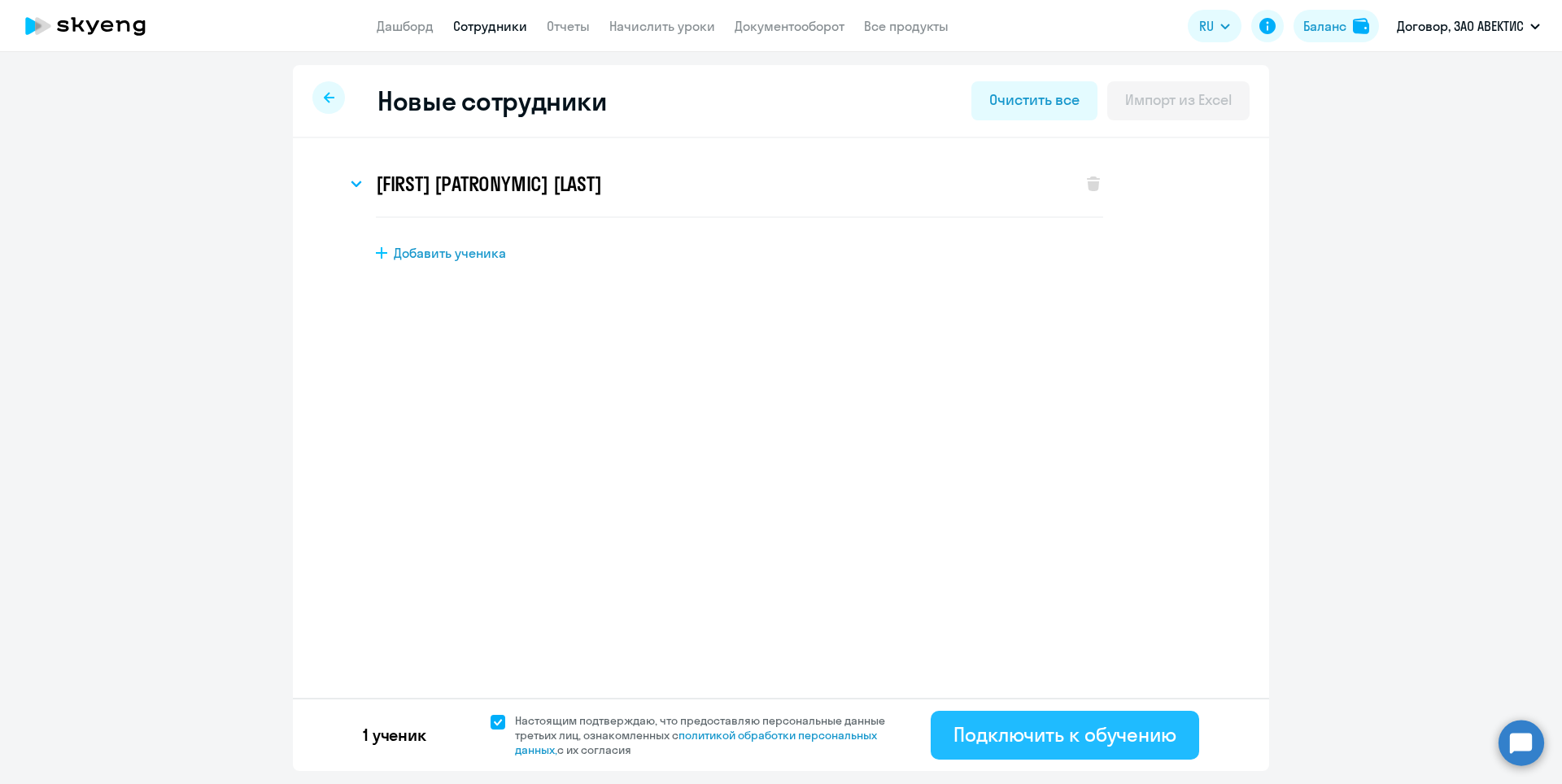 click on "Подключить к обучению" 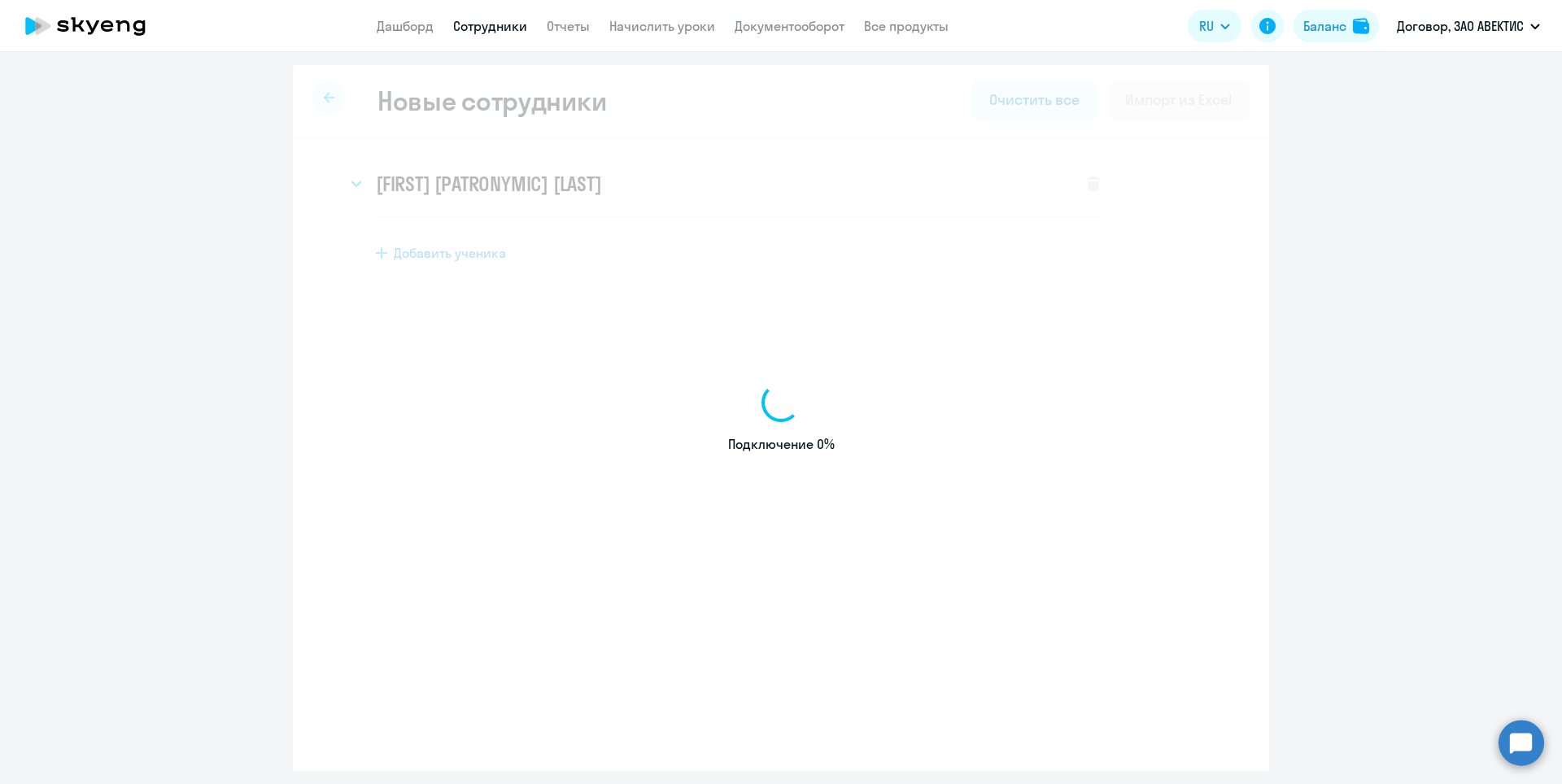 select on "english_adult_not_native_speaker" 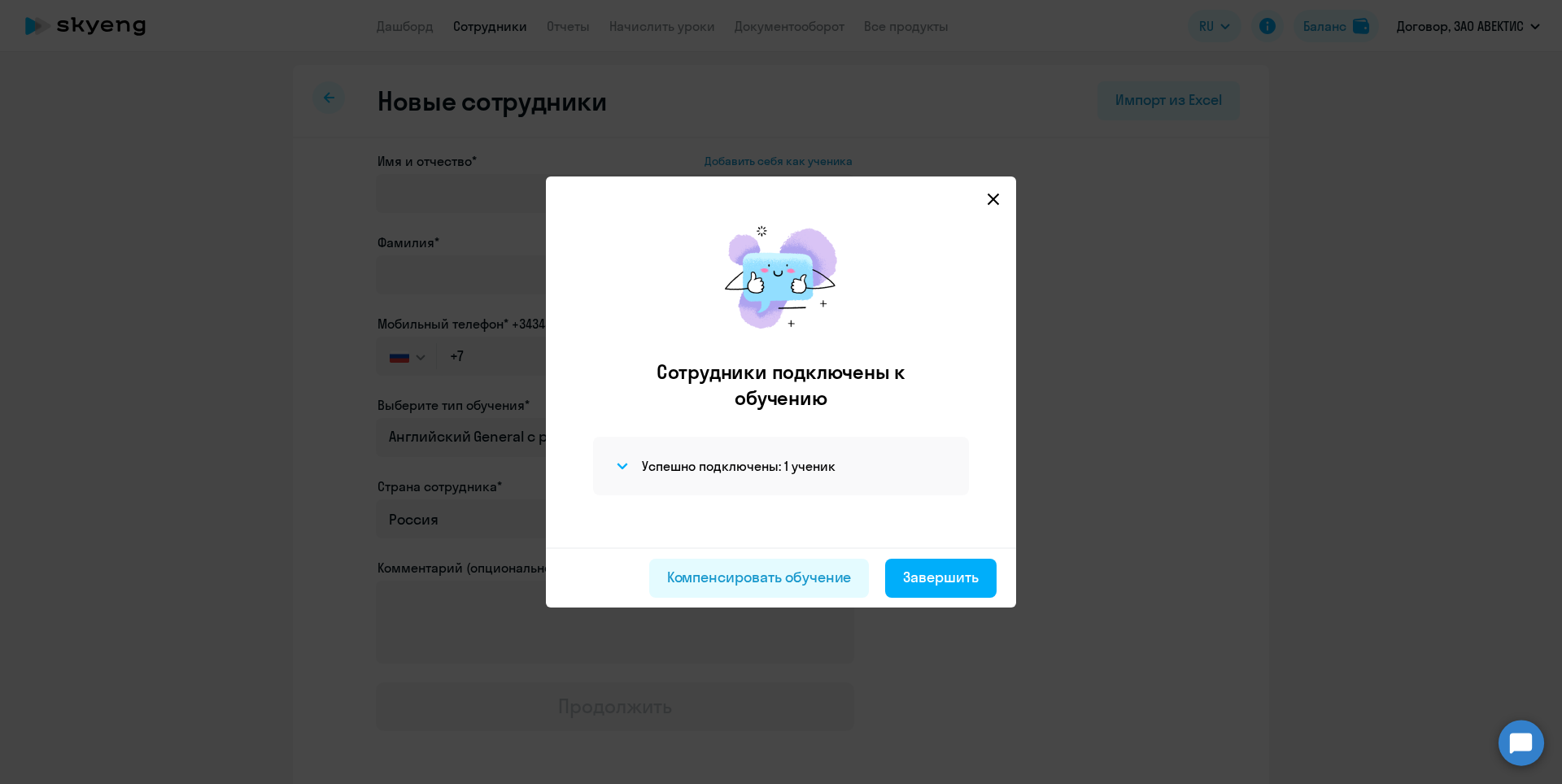 click 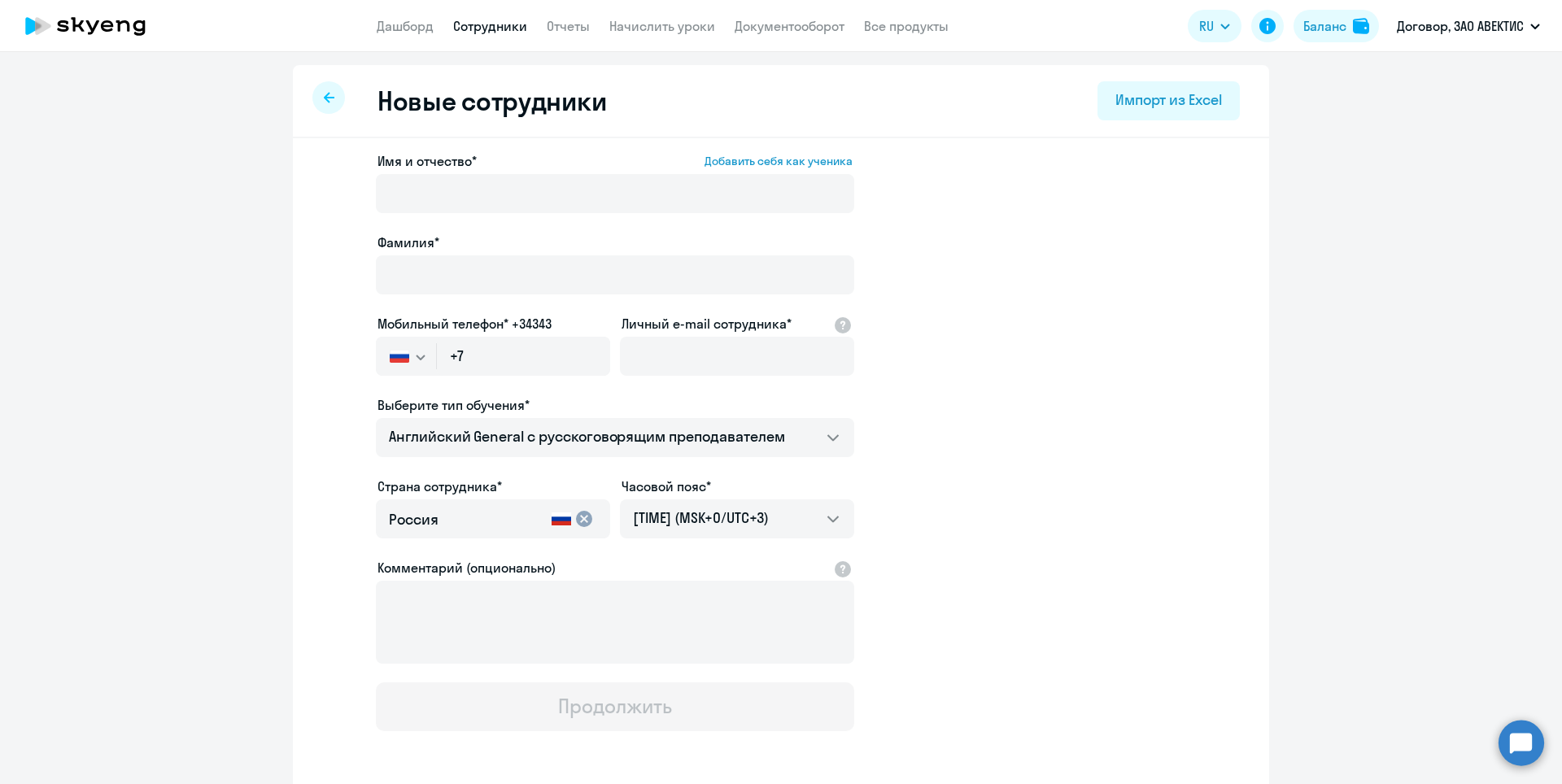 select on "30" 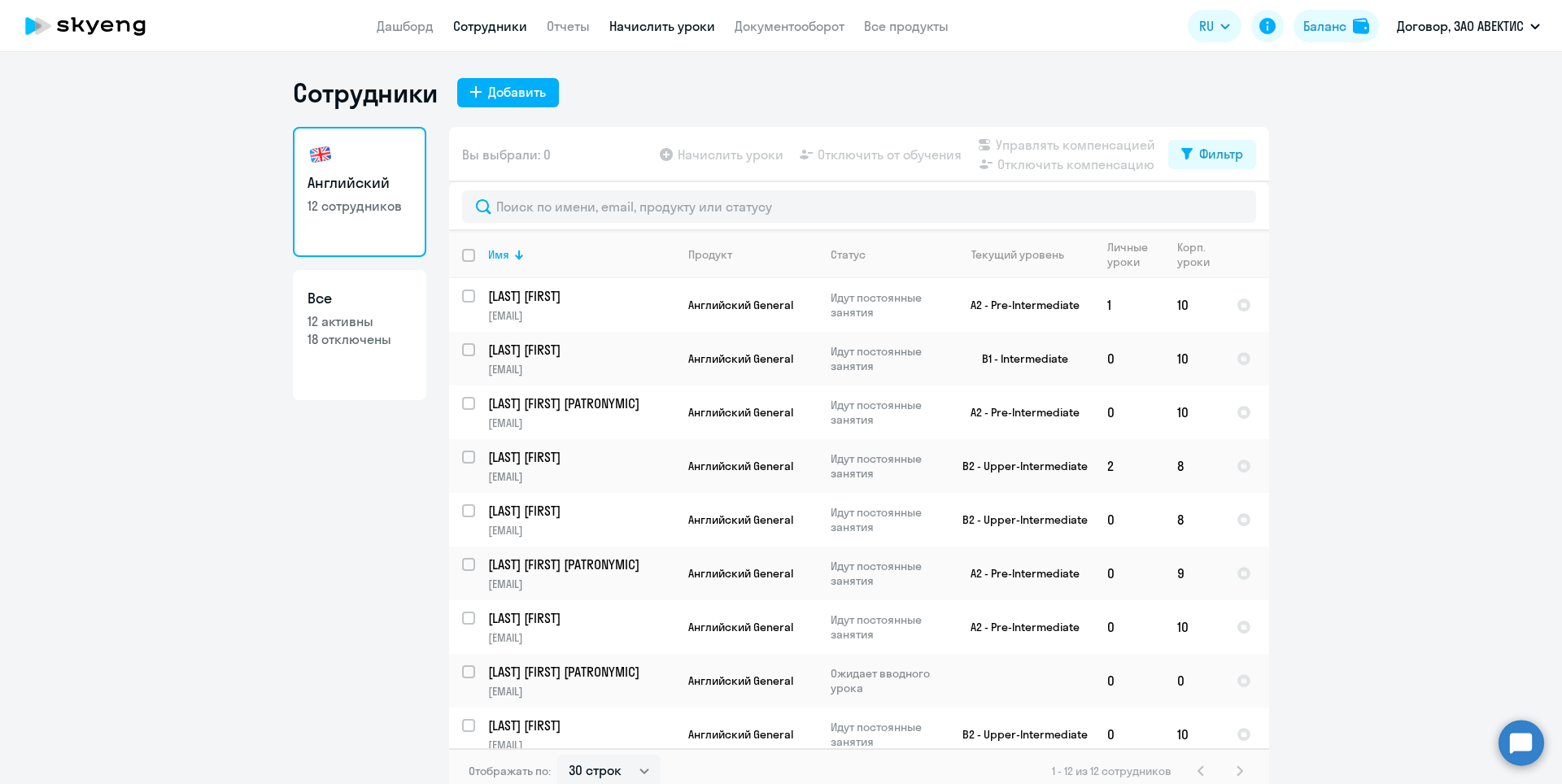 click on "Начислить уроки" at bounding box center (662, 26) 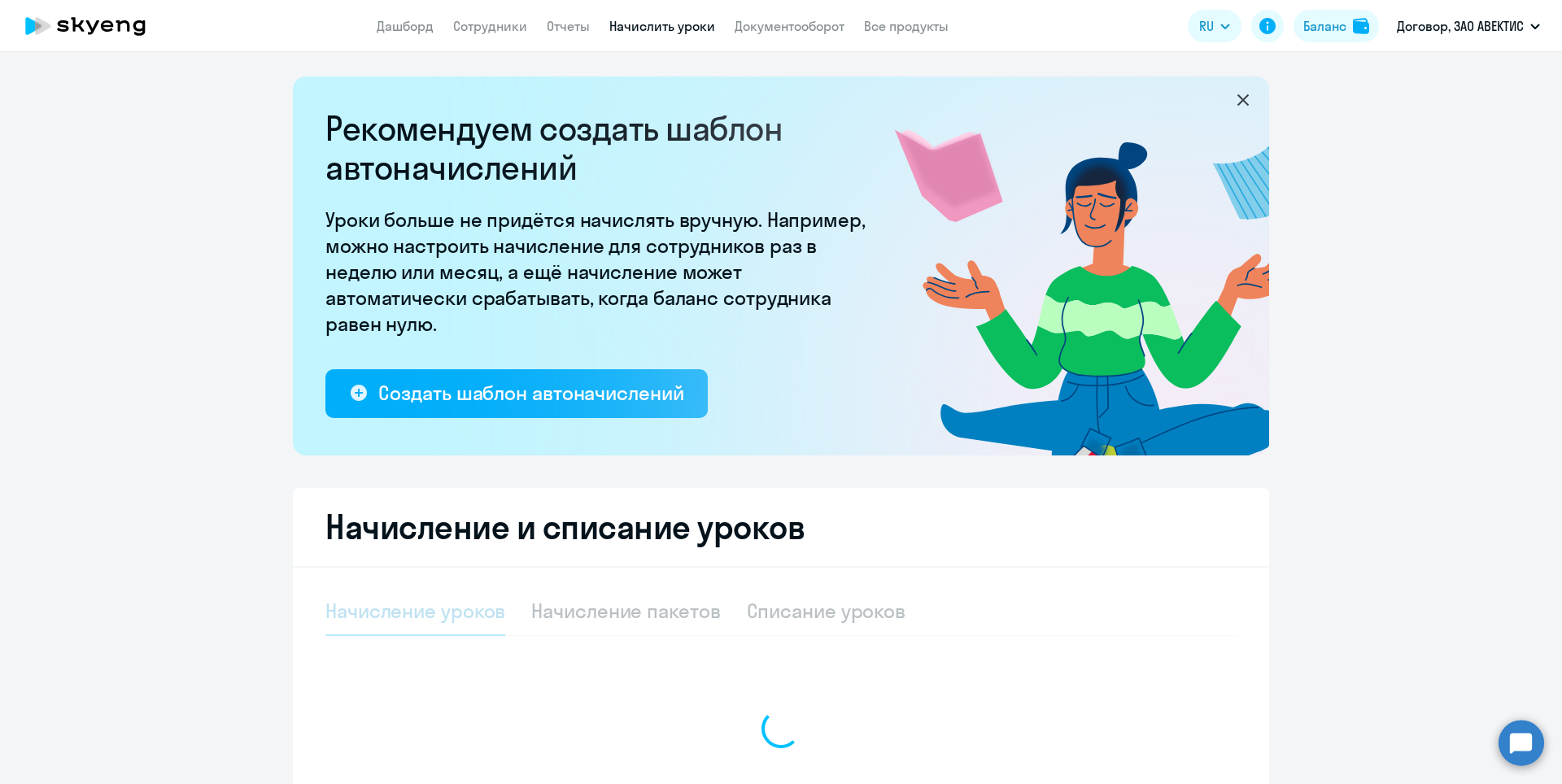 select on "10" 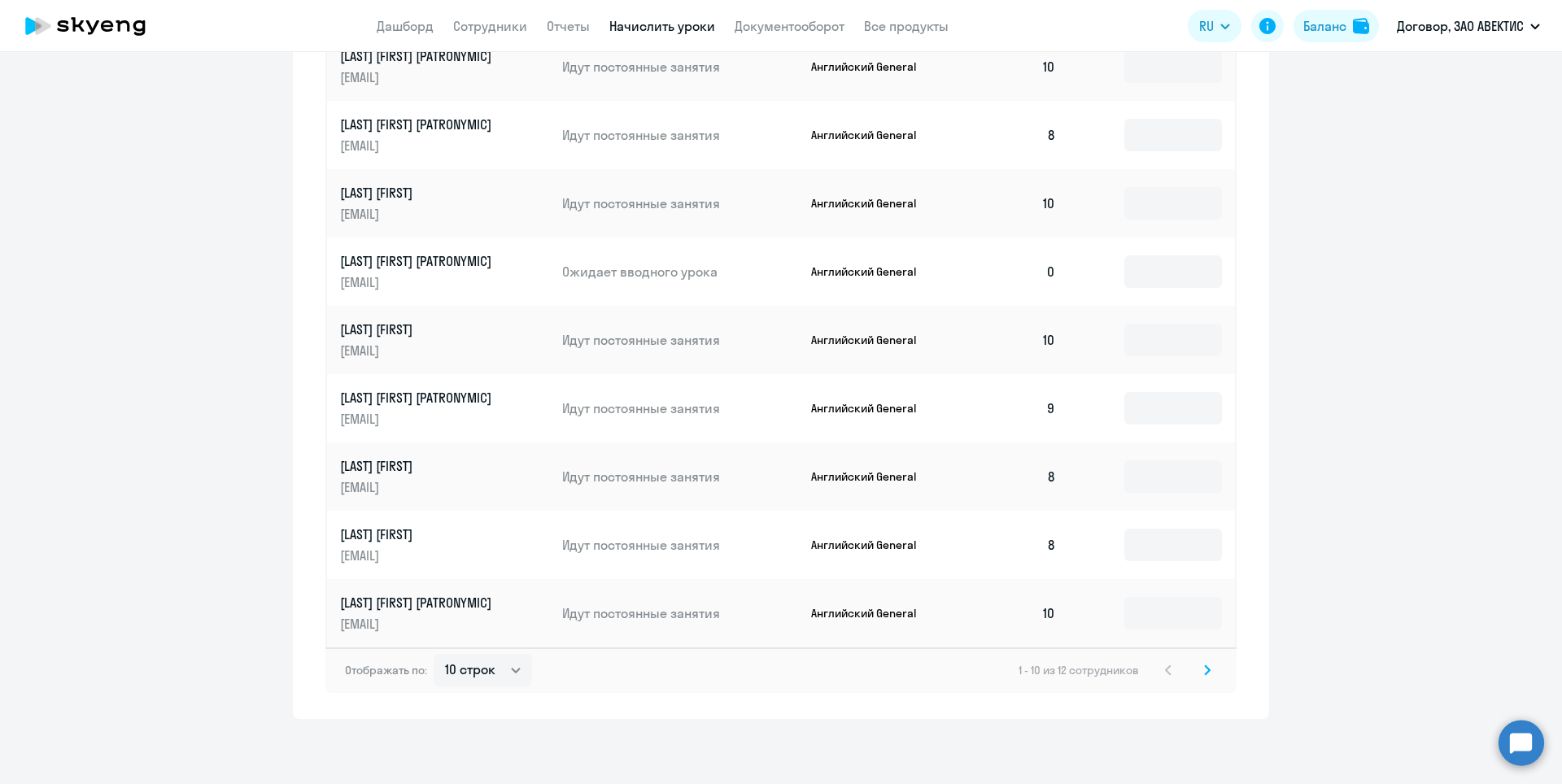 scroll, scrollTop: 732, scrollLeft: 0, axis: vertical 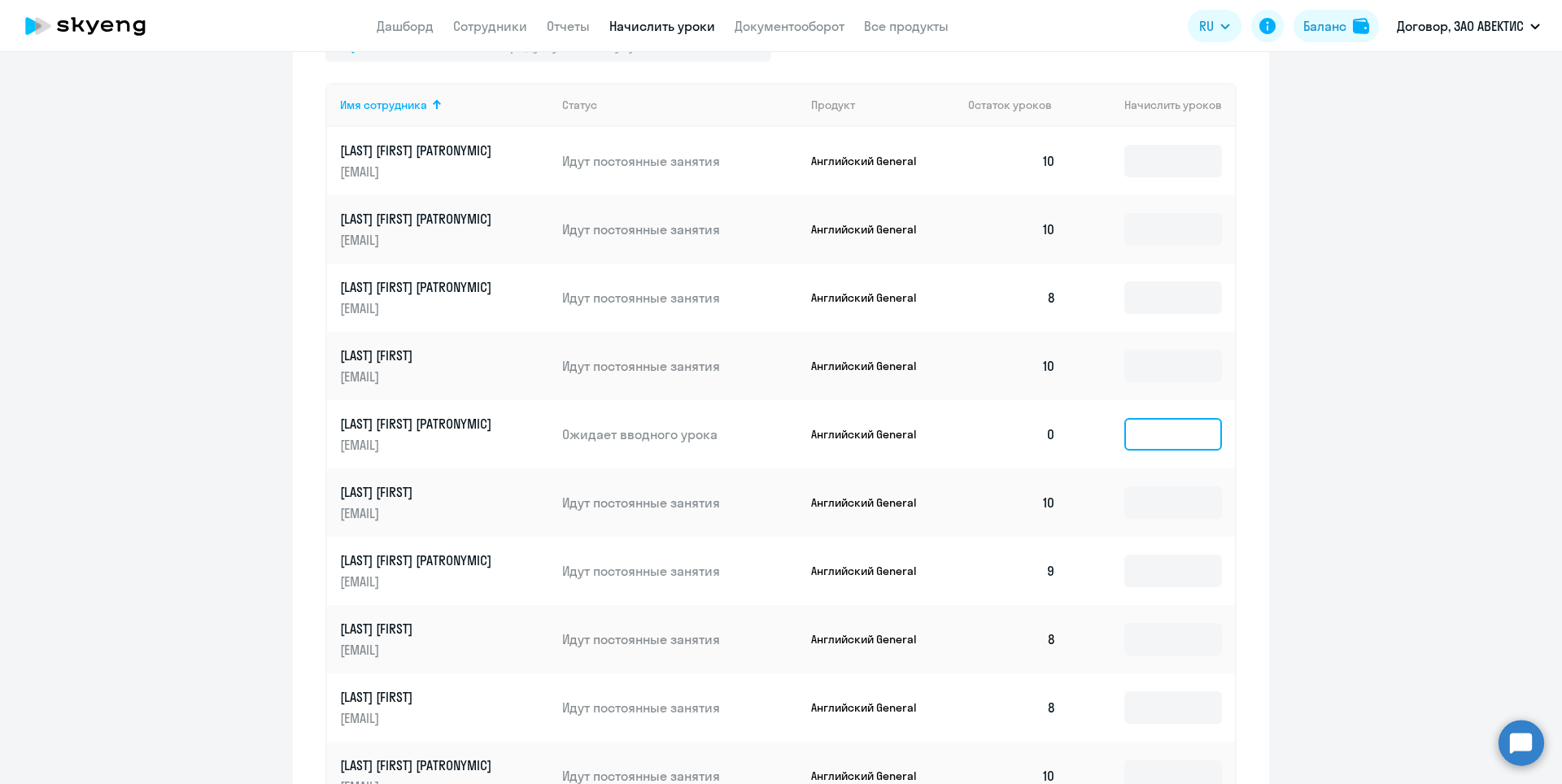 click 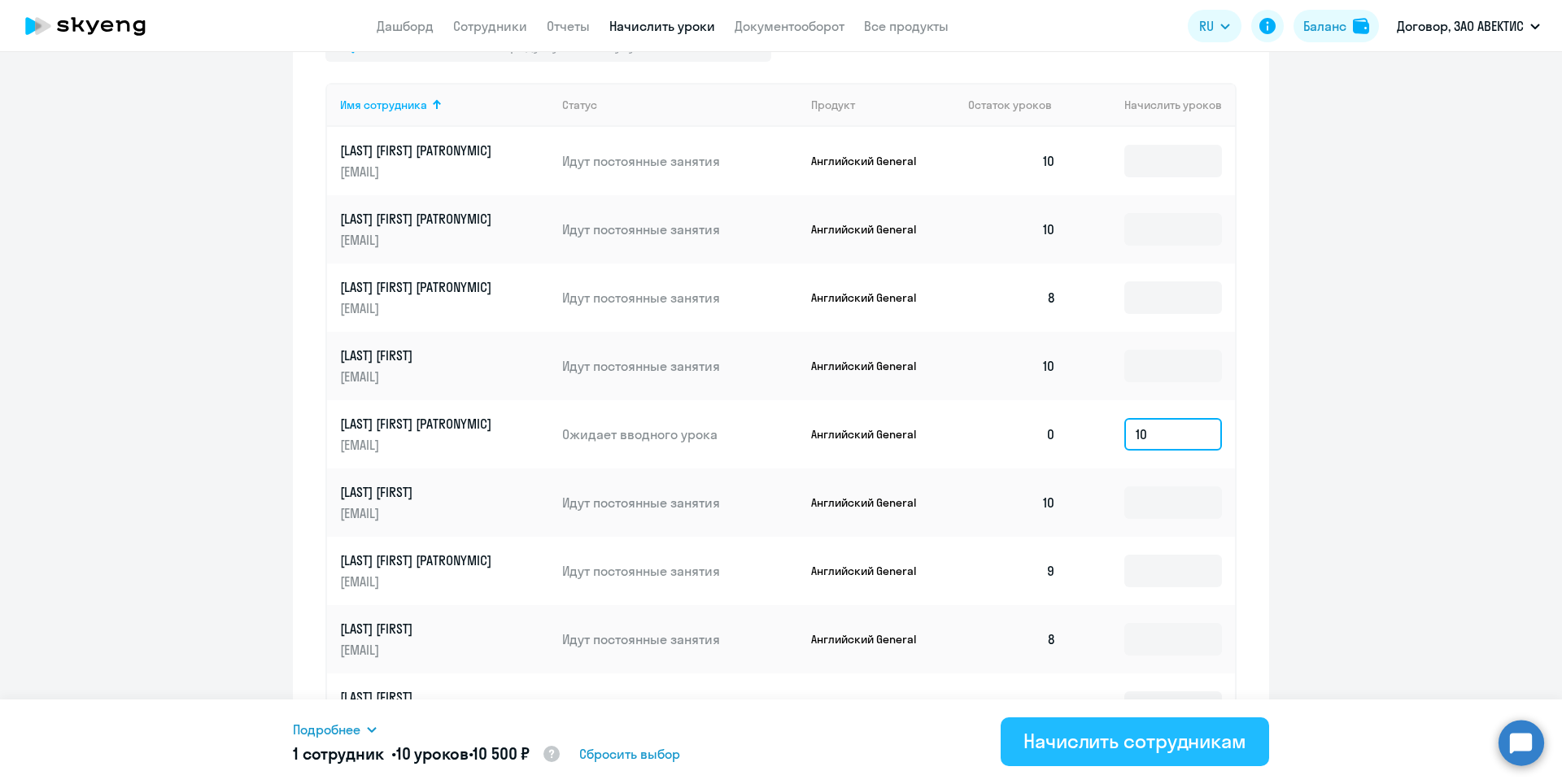 type on "10" 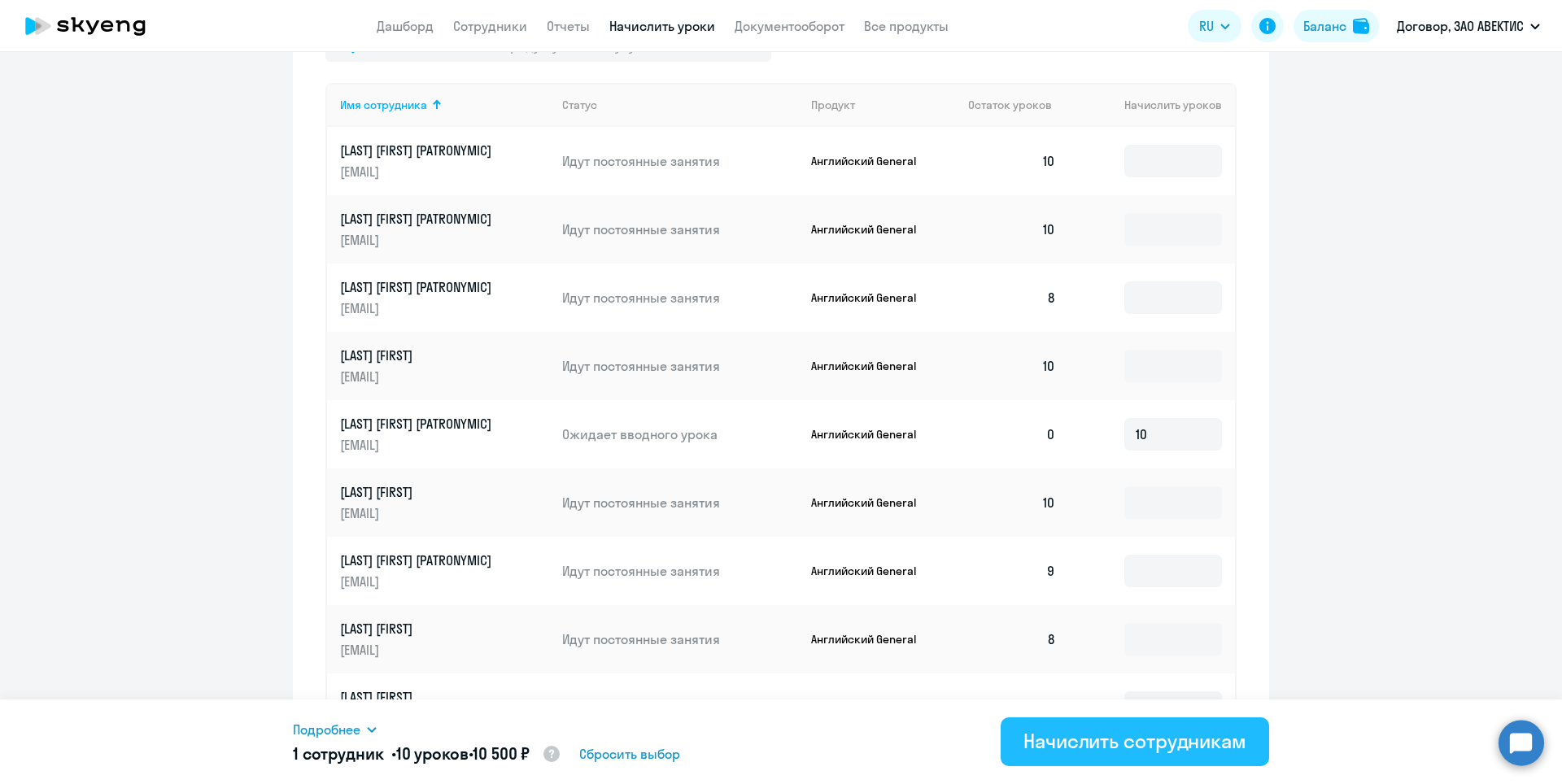 click on "Начислить сотрудникам" at bounding box center [1135, 741] 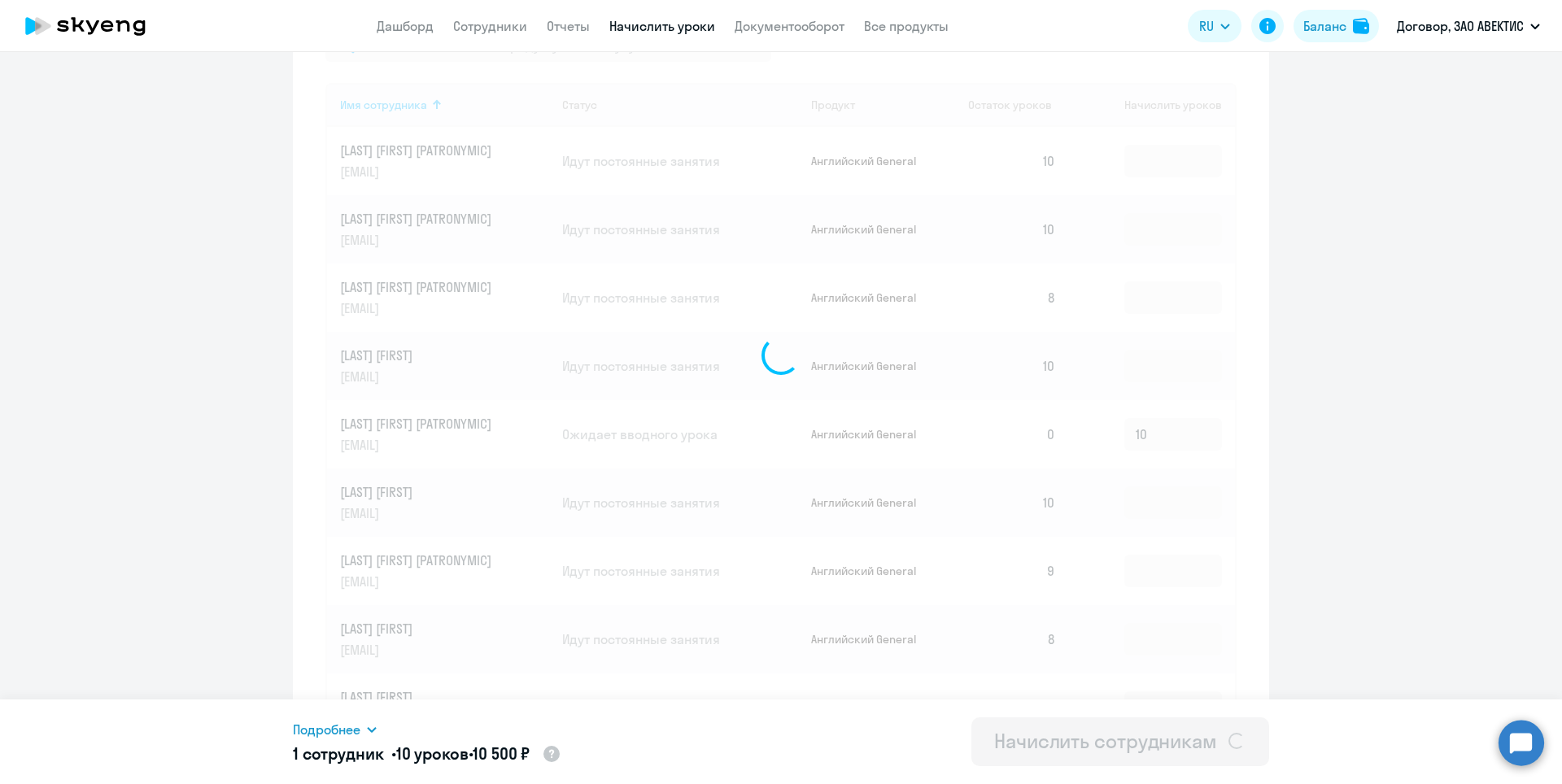 type 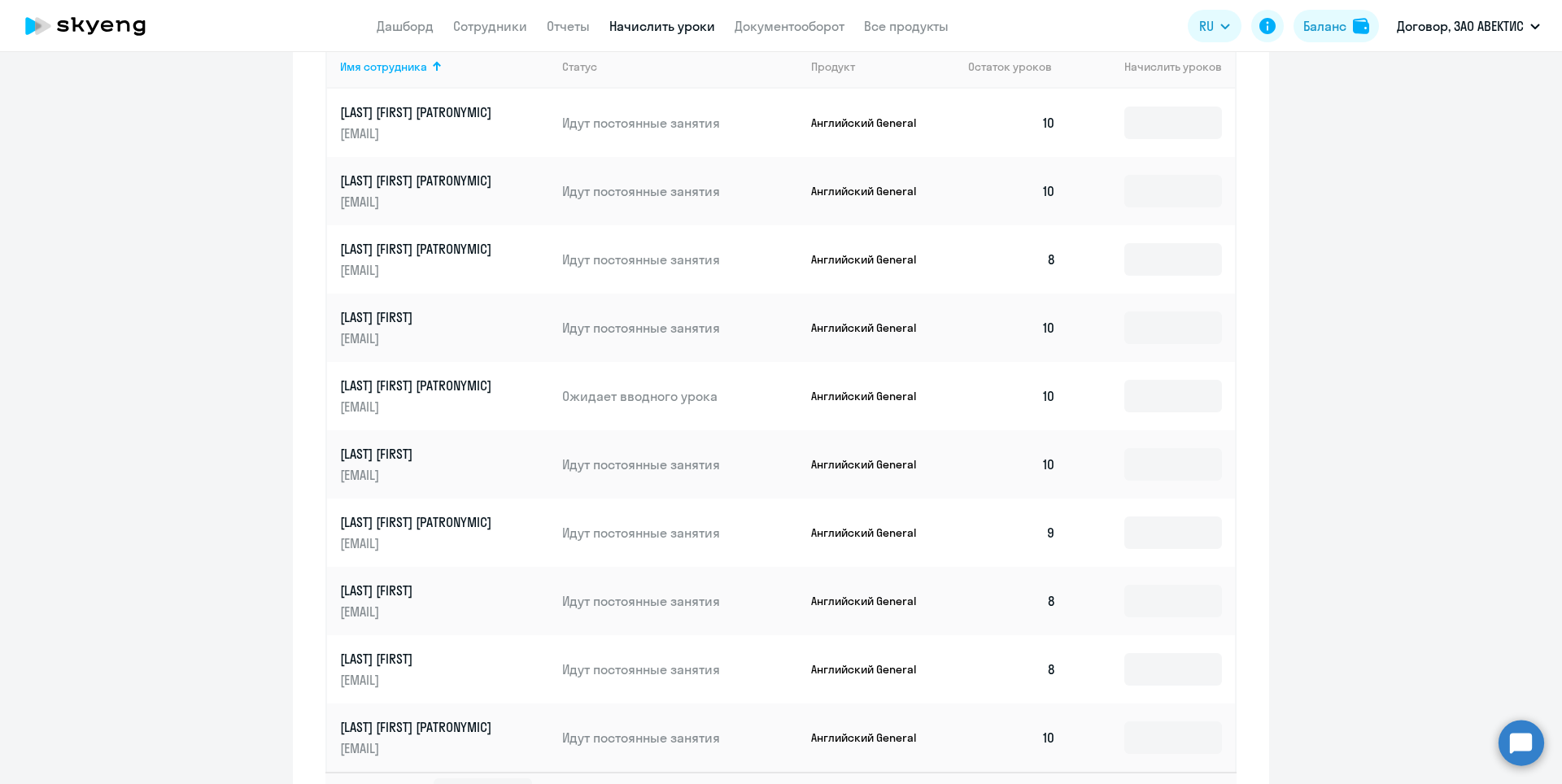 scroll, scrollTop: 895, scrollLeft: 0, axis: vertical 